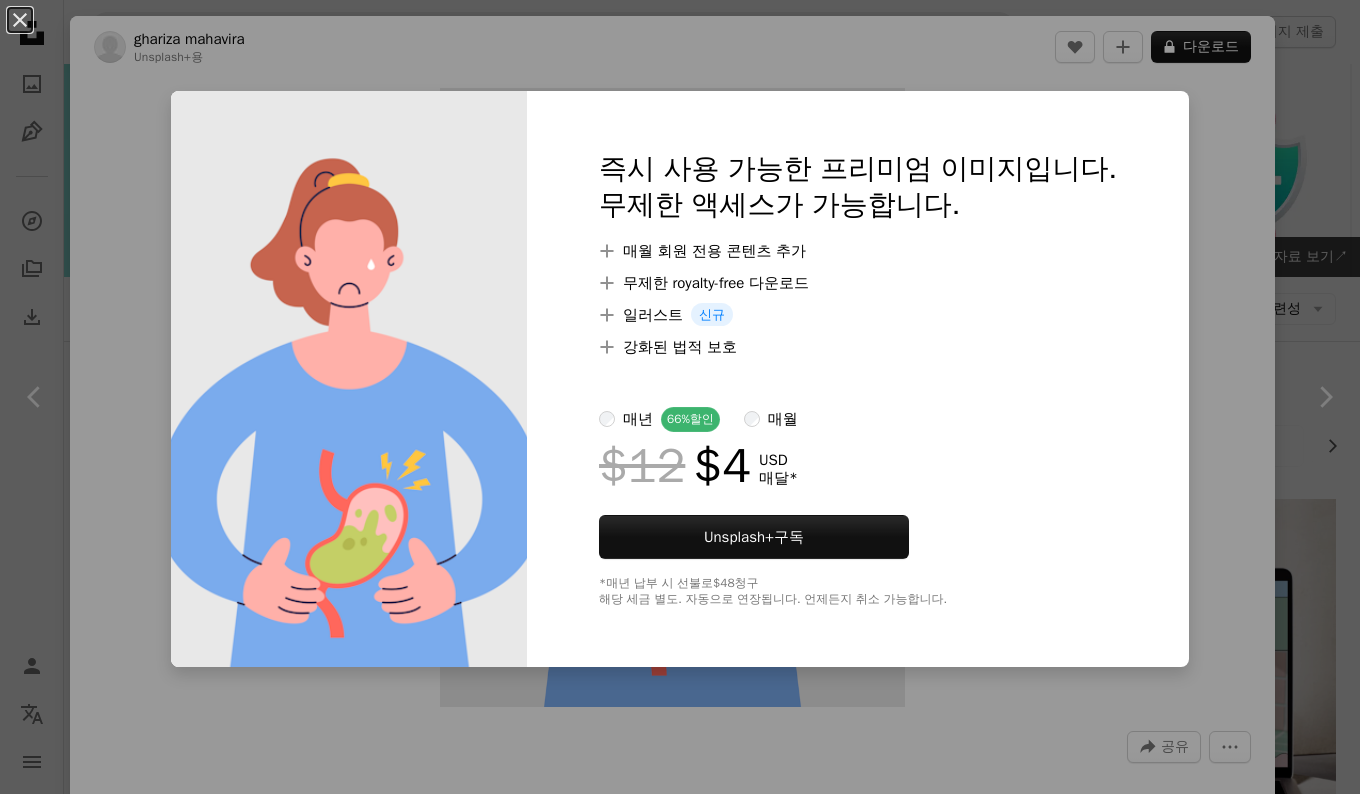 drag, startPoint x: 898, startPoint y: 471, endPoint x: 1048, endPoint y: 406, distance: 163.47783 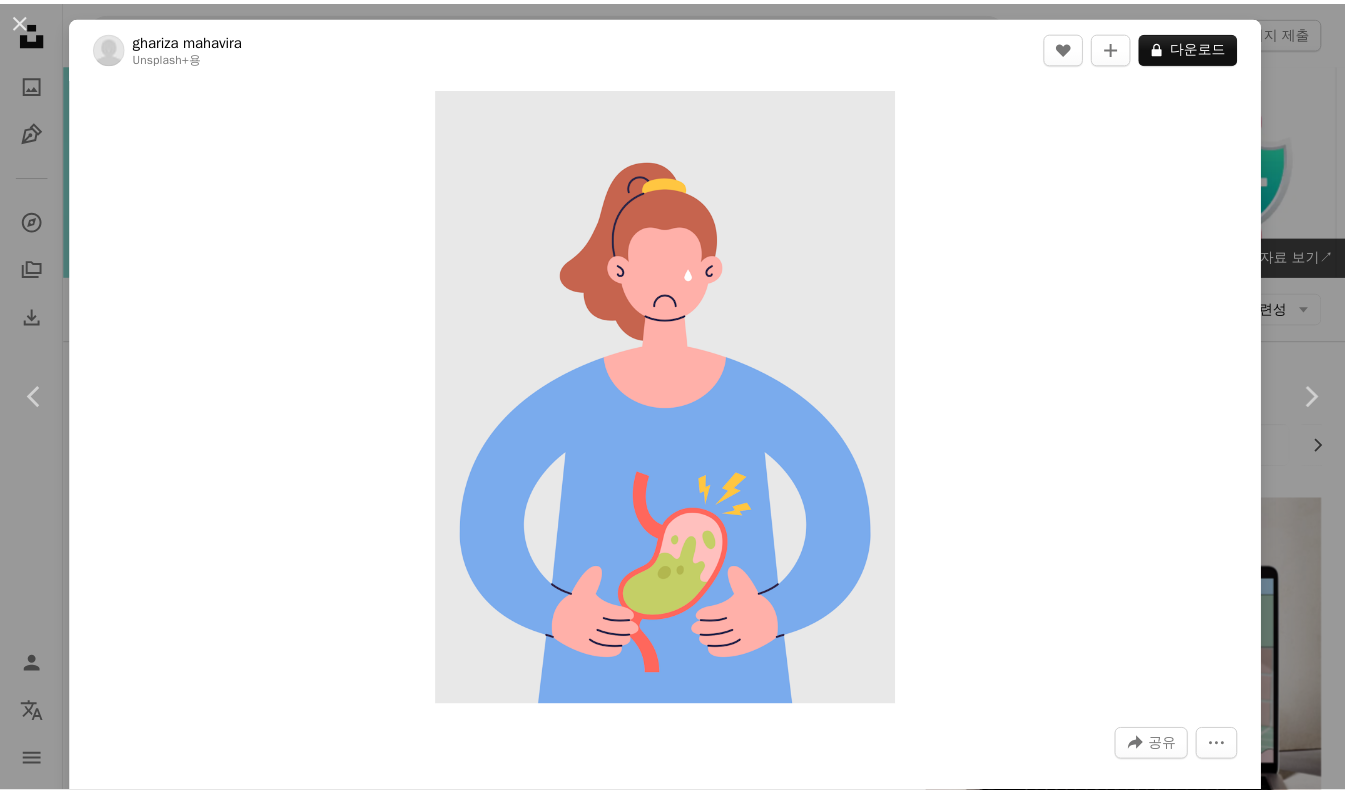 scroll, scrollTop: 1100, scrollLeft: 0, axis: vertical 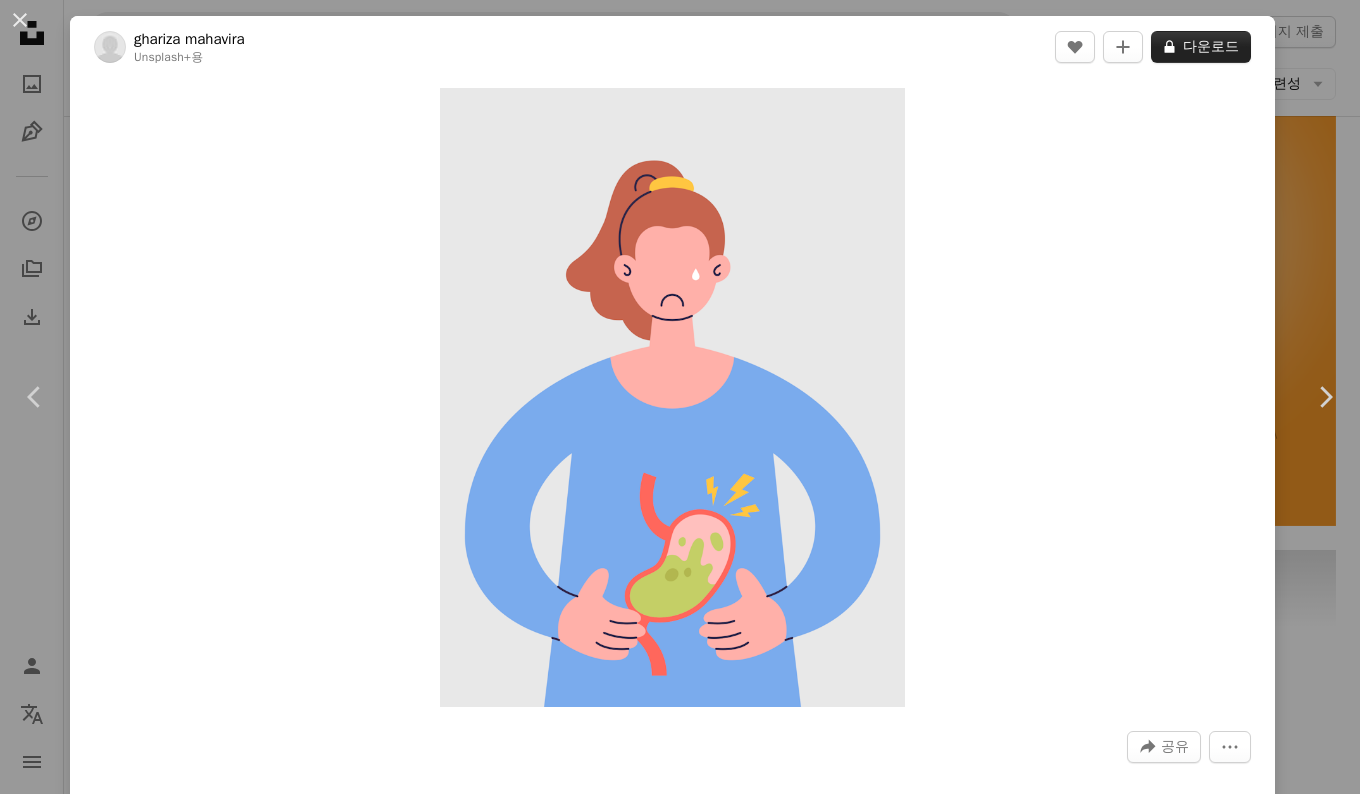 click on "A lock 다운로드" at bounding box center (1201, 47) 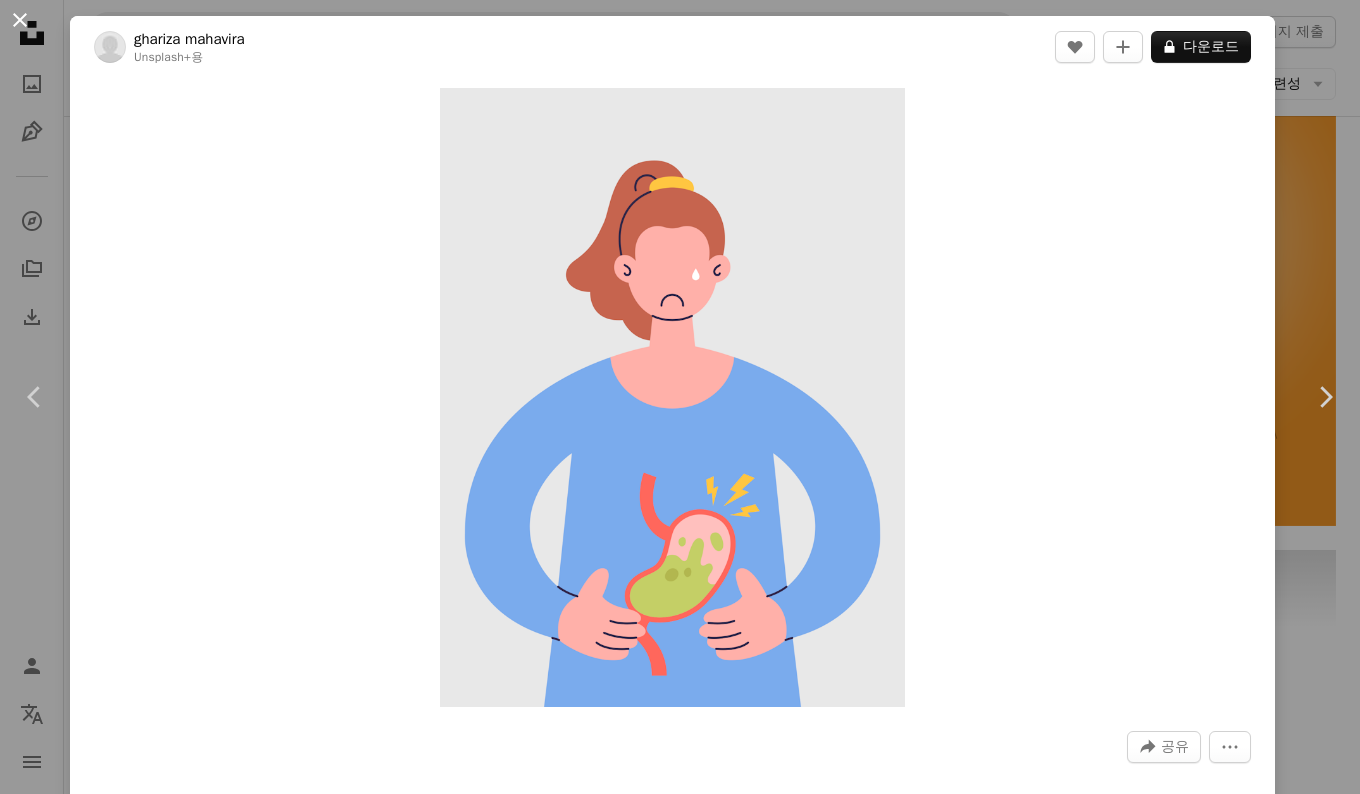 click on "An X shape" at bounding box center (20, 20) 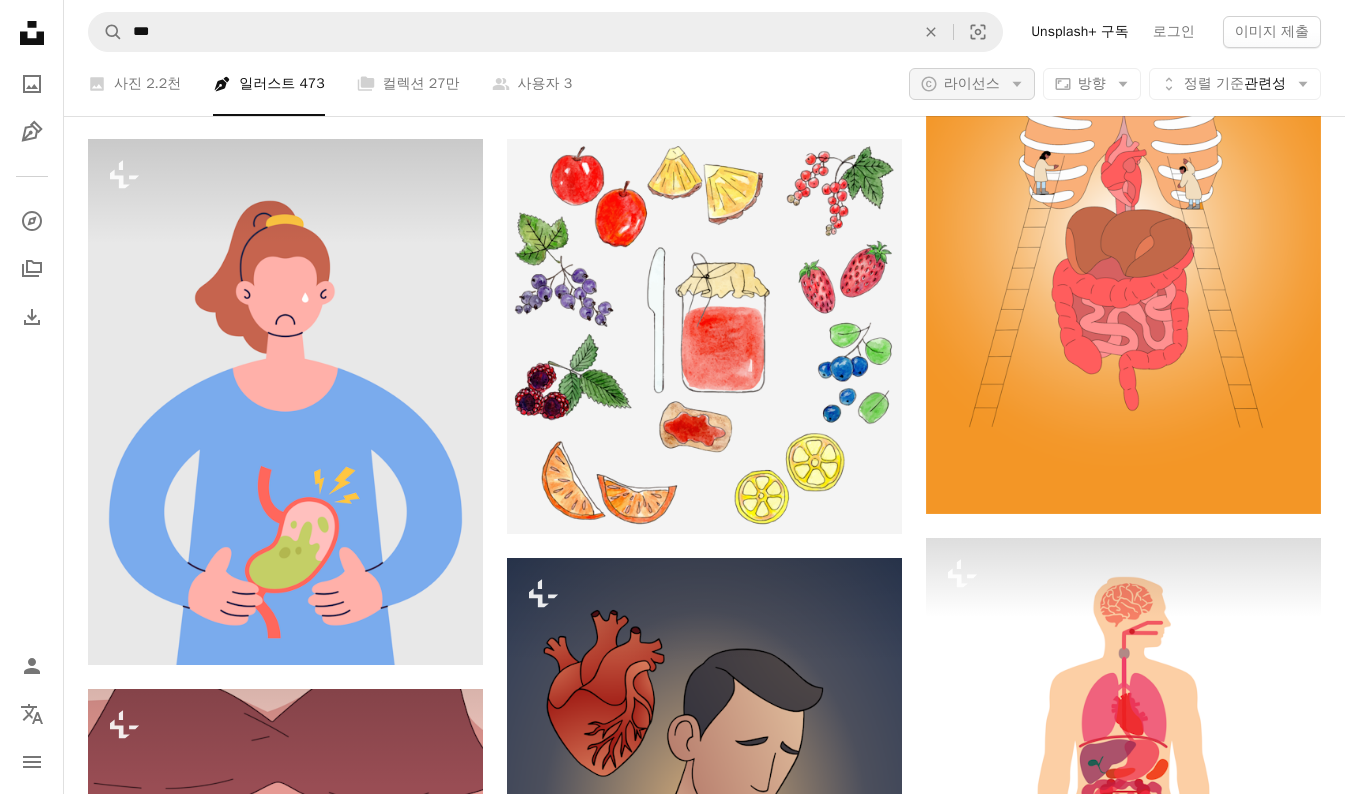 click on "라이선스" at bounding box center [972, 83] 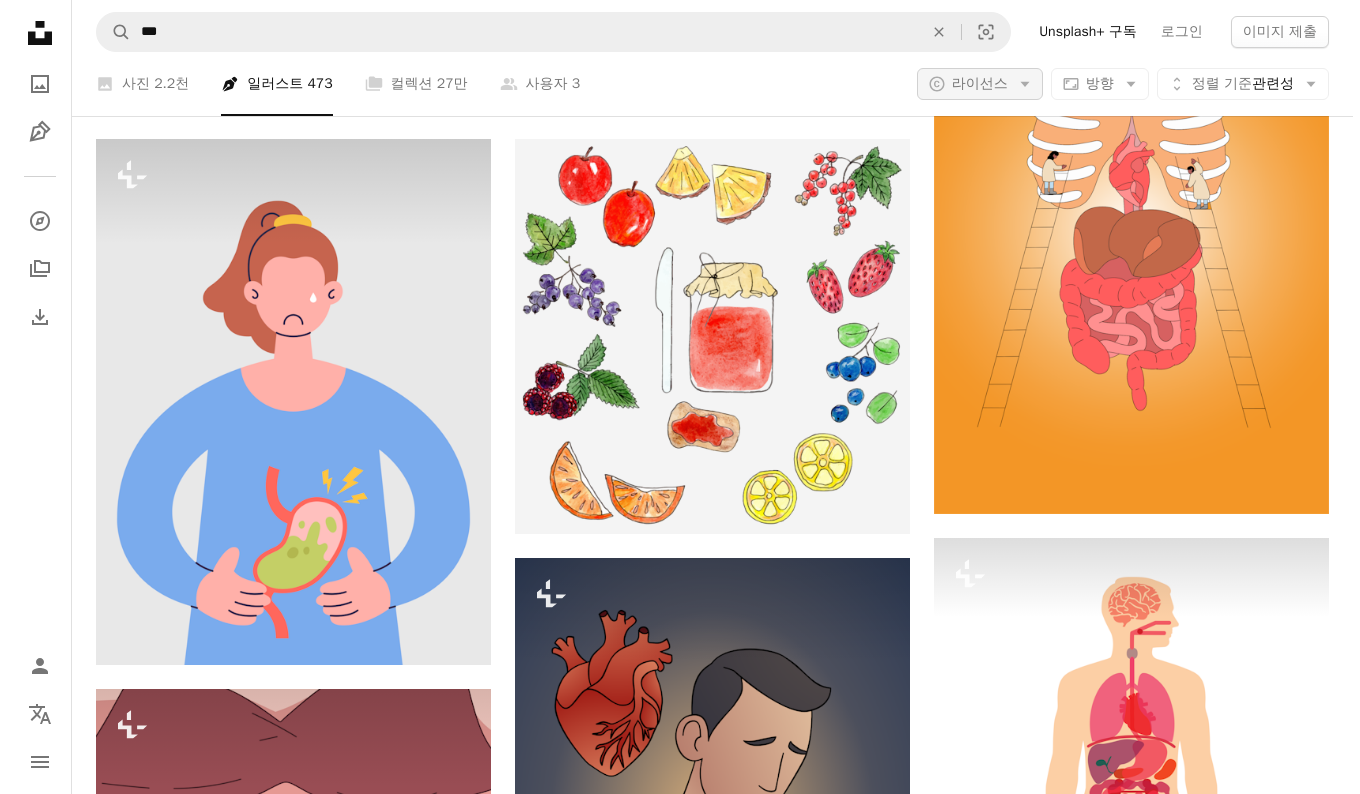scroll, scrollTop: 0, scrollLeft: 0, axis: both 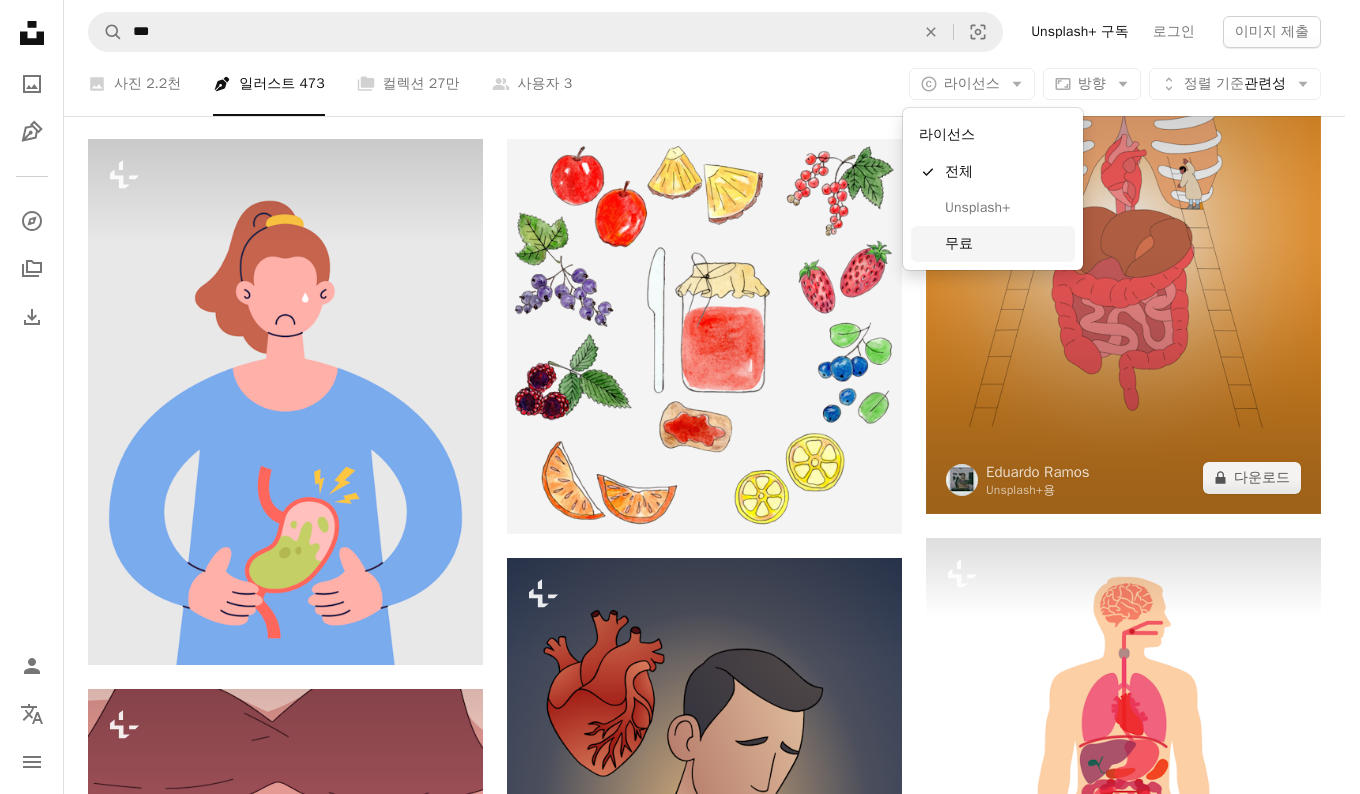 click on "무료" at bounding box center [1006, 244] 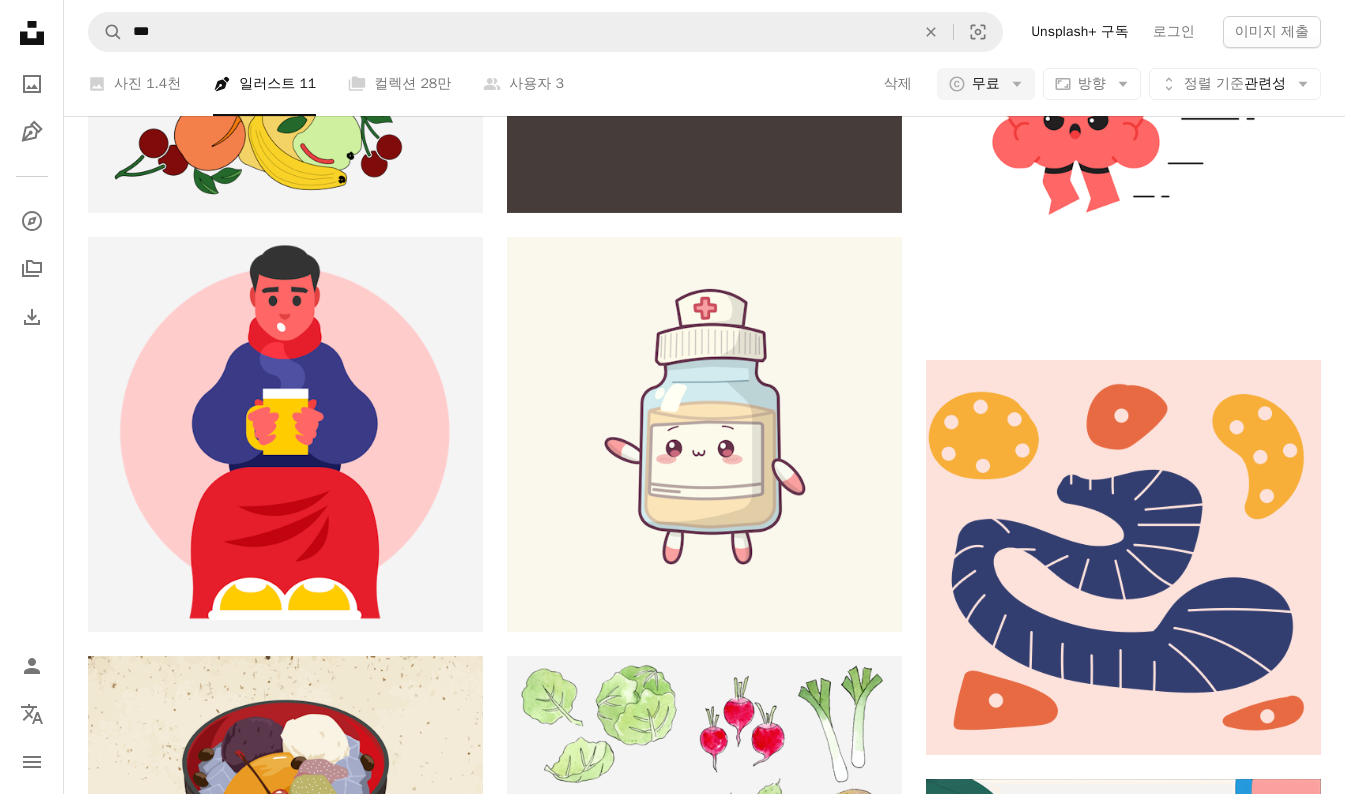 scroll, scrollTop: 300, scrollLeft: 0, axis: vertical 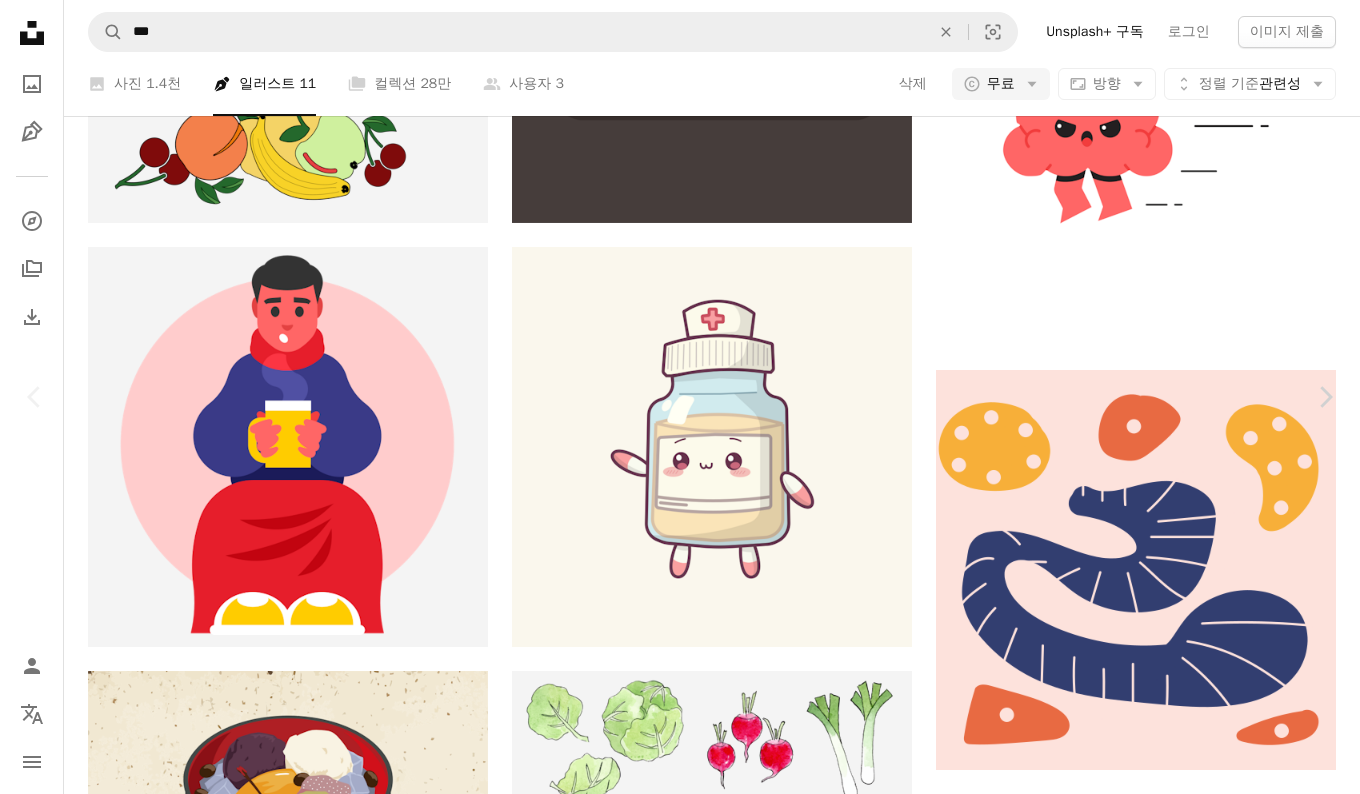 click on "무료 다운로드 Chevron down" at bounding box center (1184, 3545) 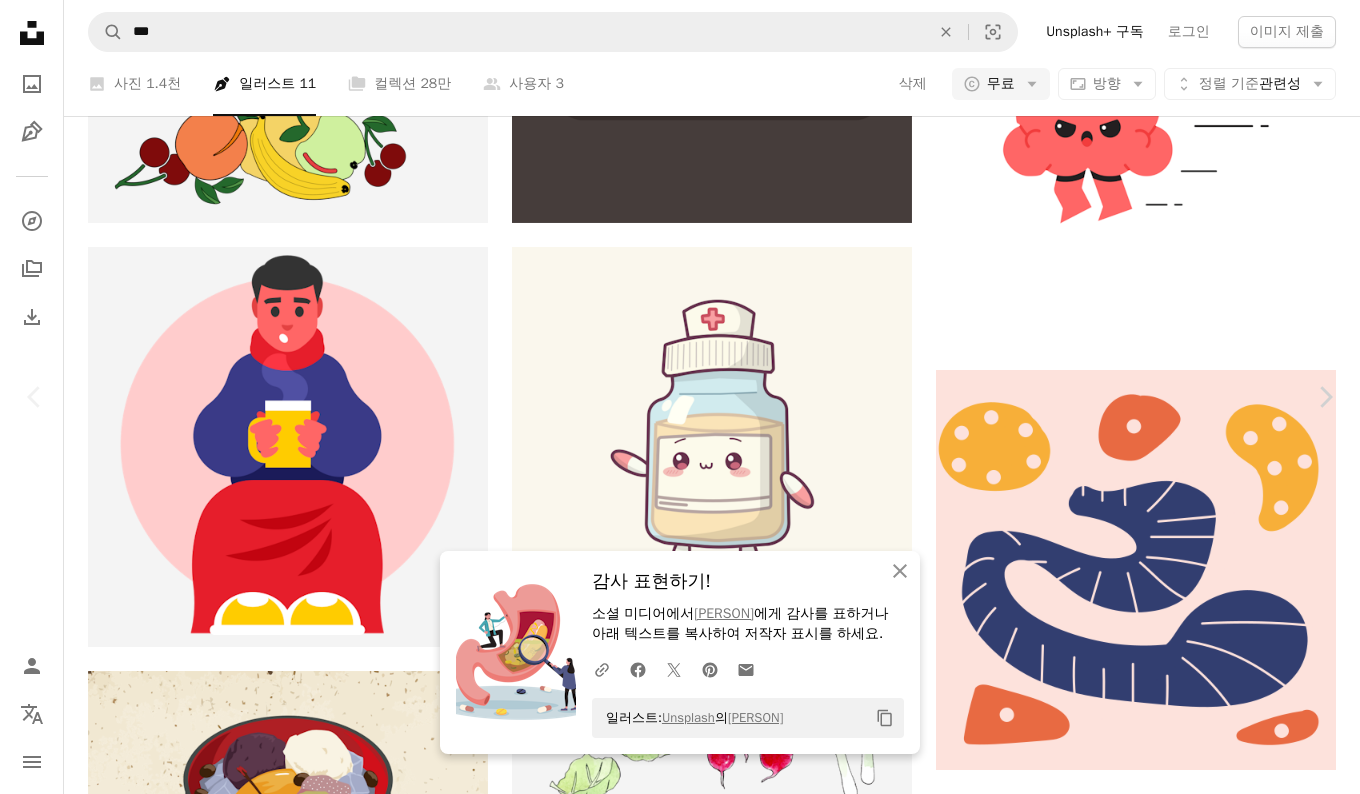 drag, startPoint x: 655, startPoint y: 711, endPoint x: 866, endPoint y: 725, distance: 211.46394 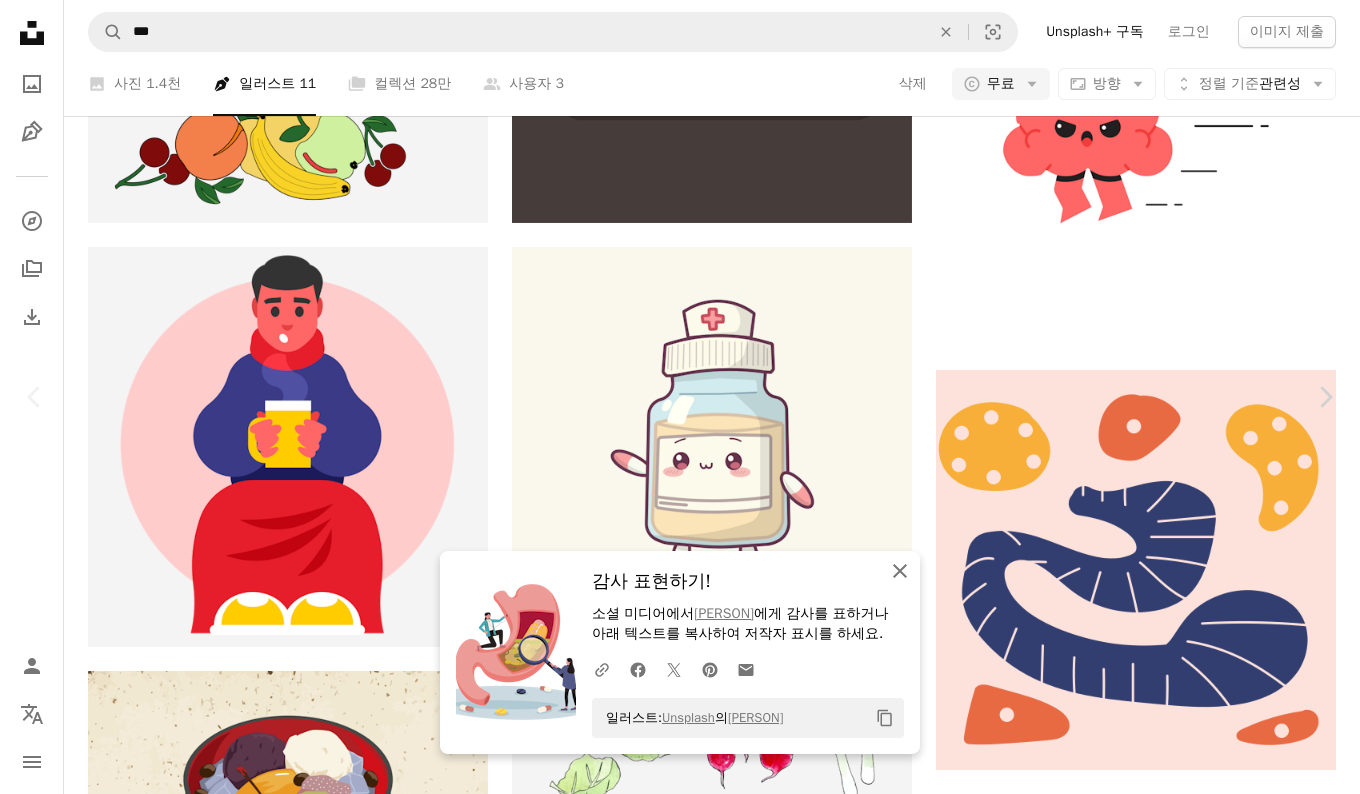 click on "An X shape" 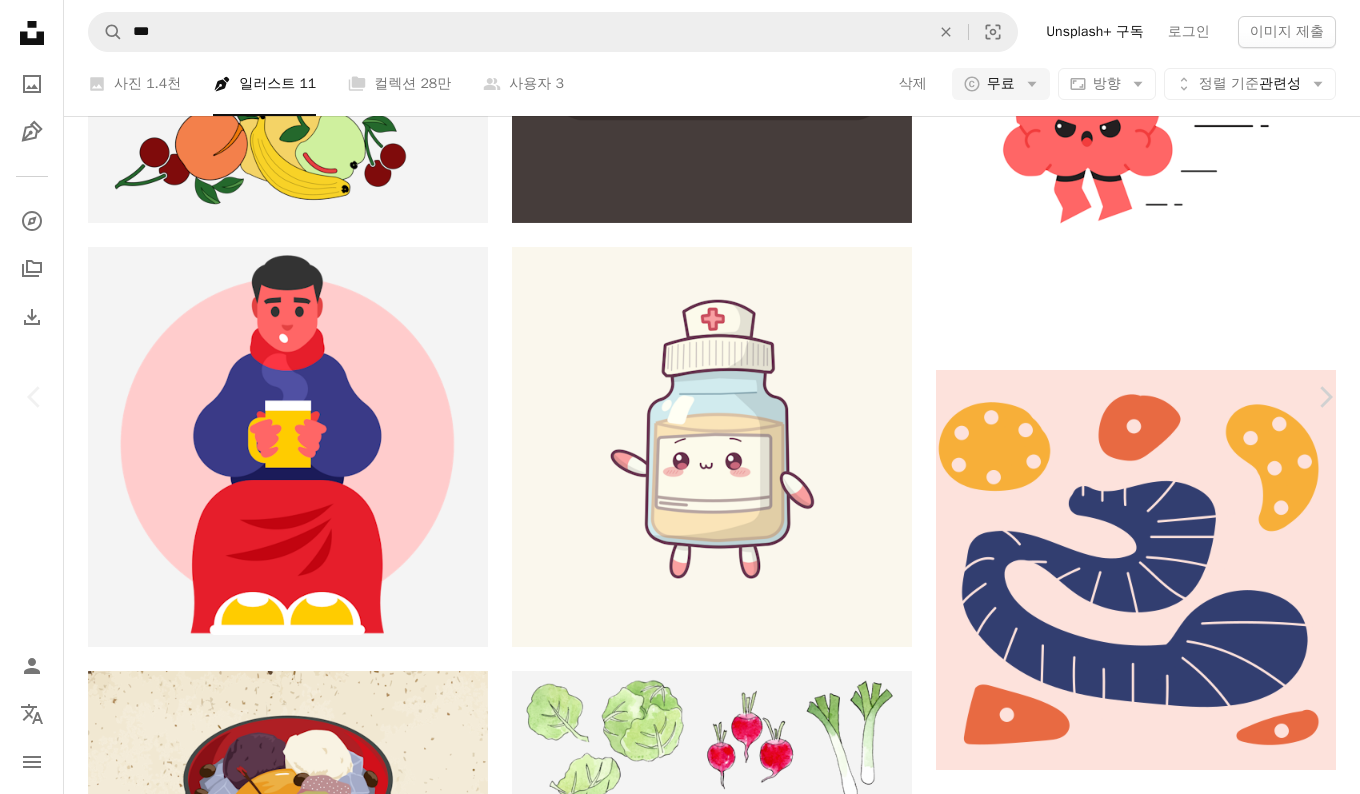 drag, startPoint x: 303, startPoint y: 44, endPoint x: 137, endPoint y: 44, distance: 166 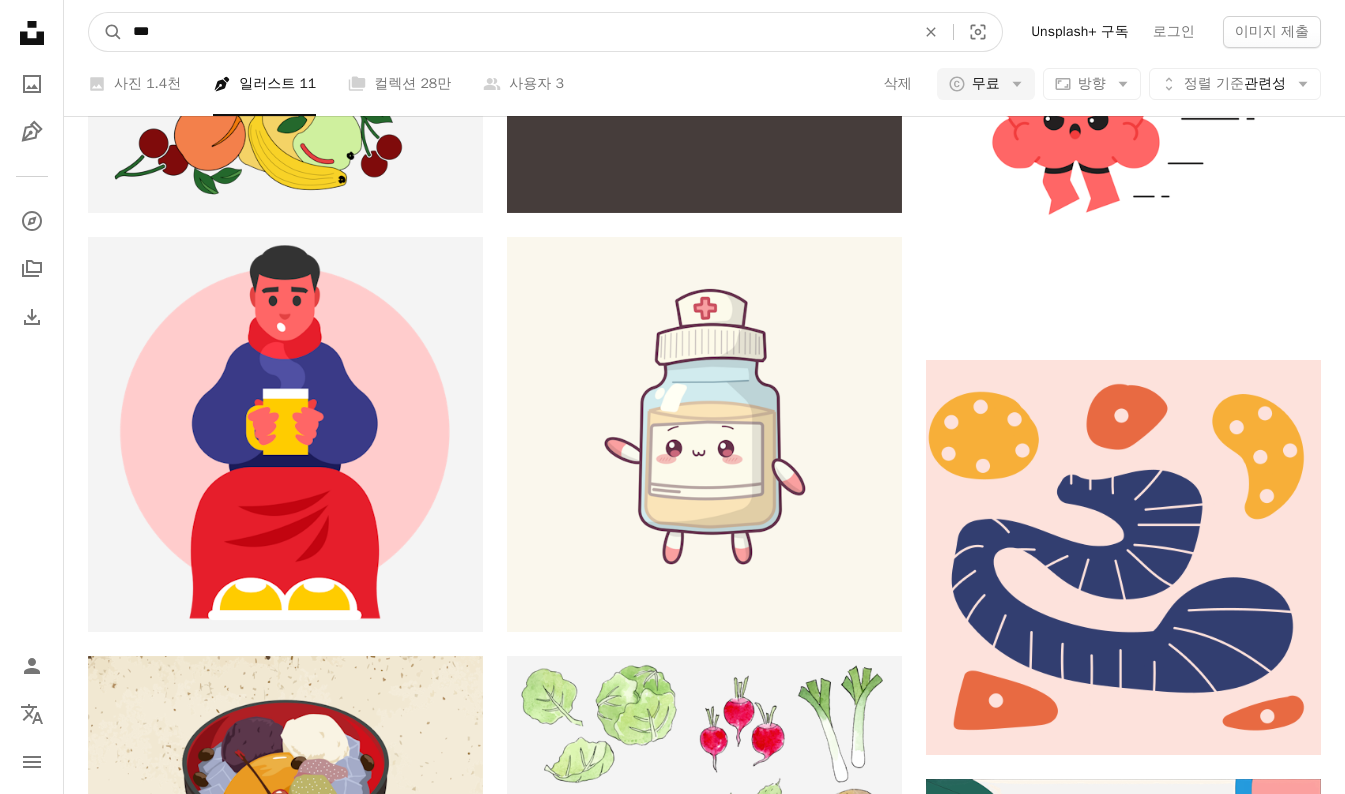 drag, startPoint x: 228, startPoint y: 25, endPoint x: 0, endPoint y: 33, distance: 228.1403 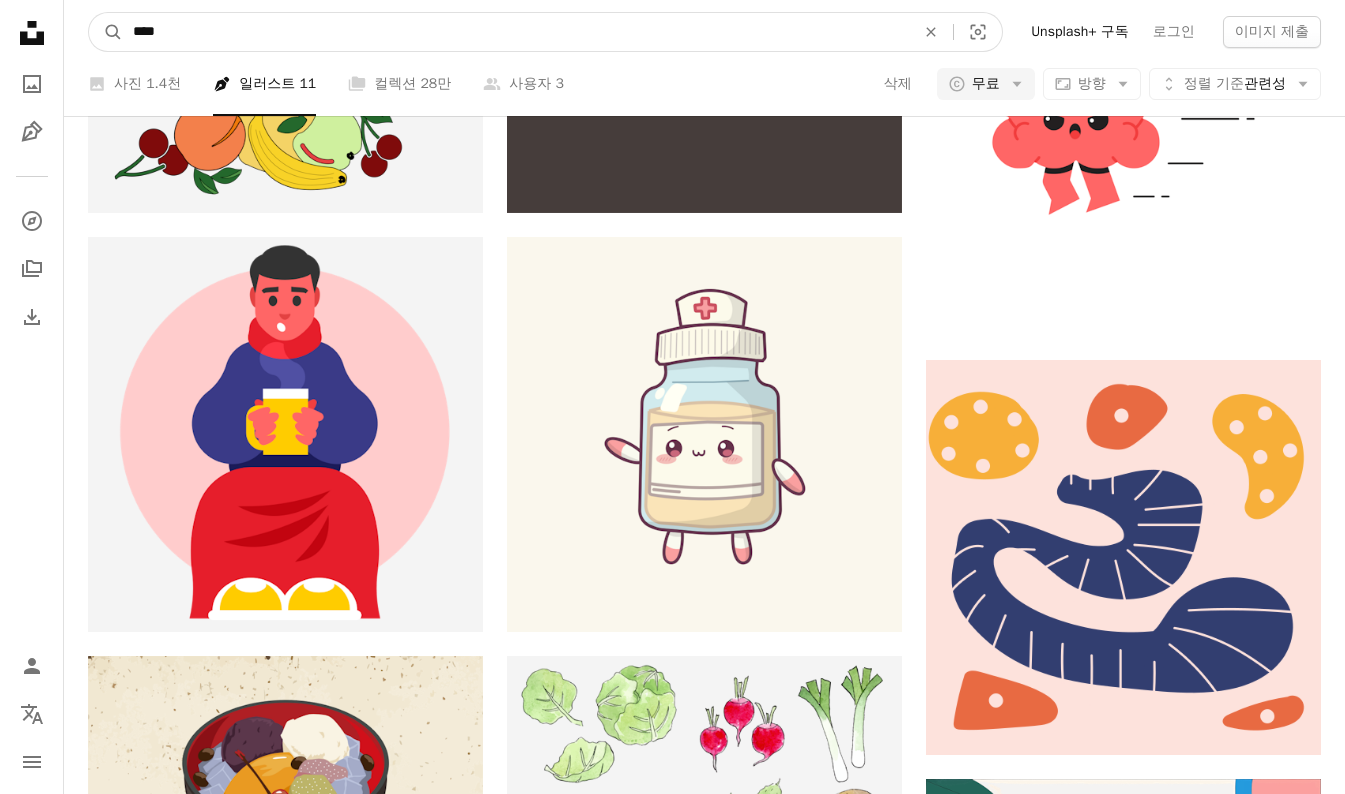 type on "****" 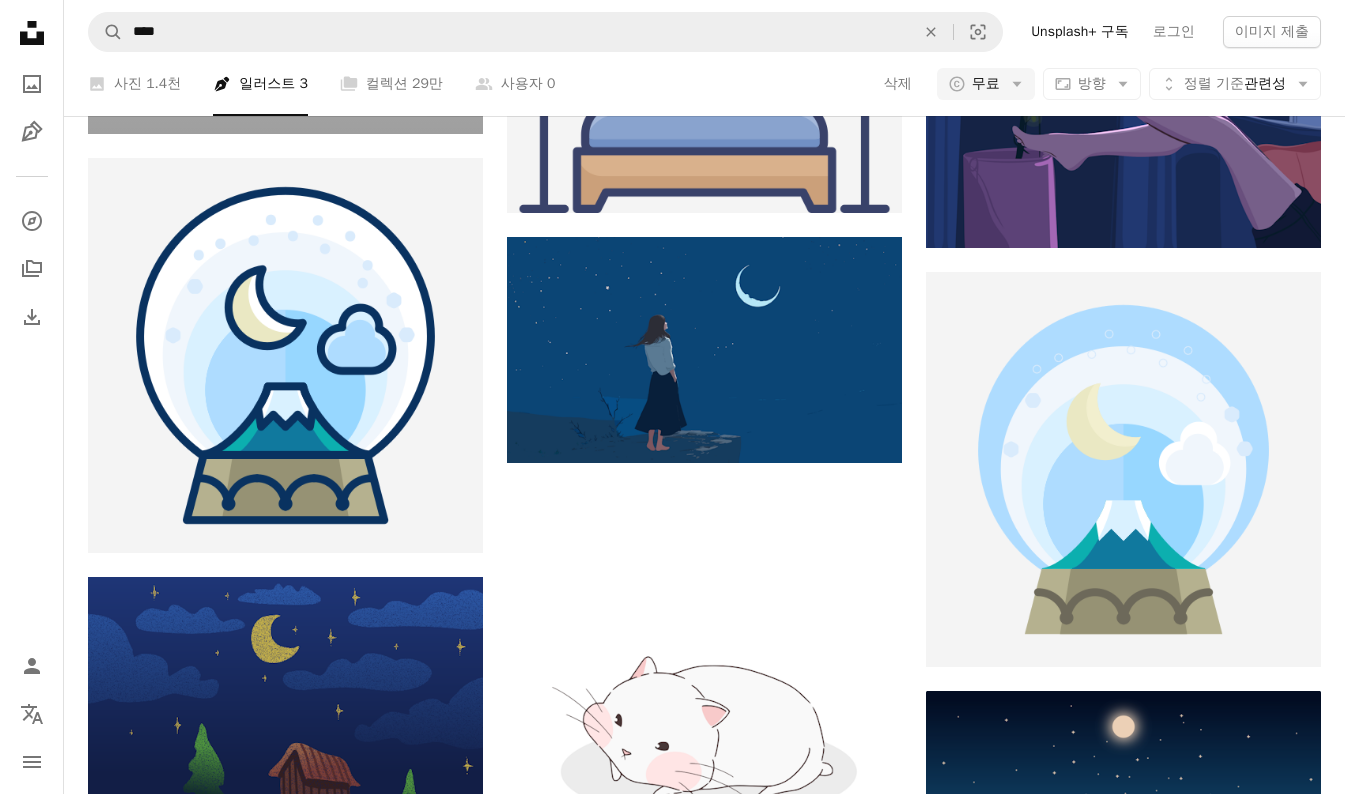 scroll, scrollTop: 0, scrollLeft: 0, axis: both 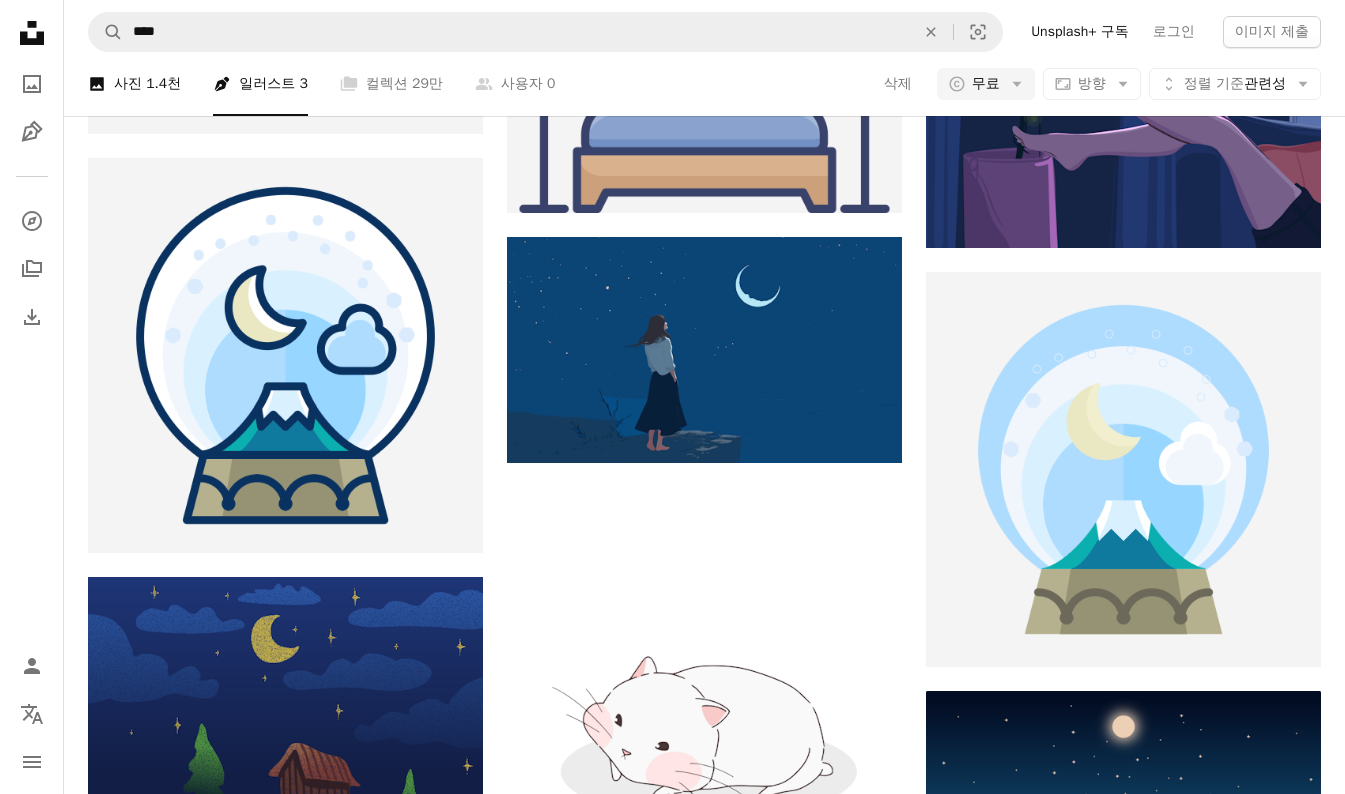 click on "1.4천" at bounding box center [163, 84] 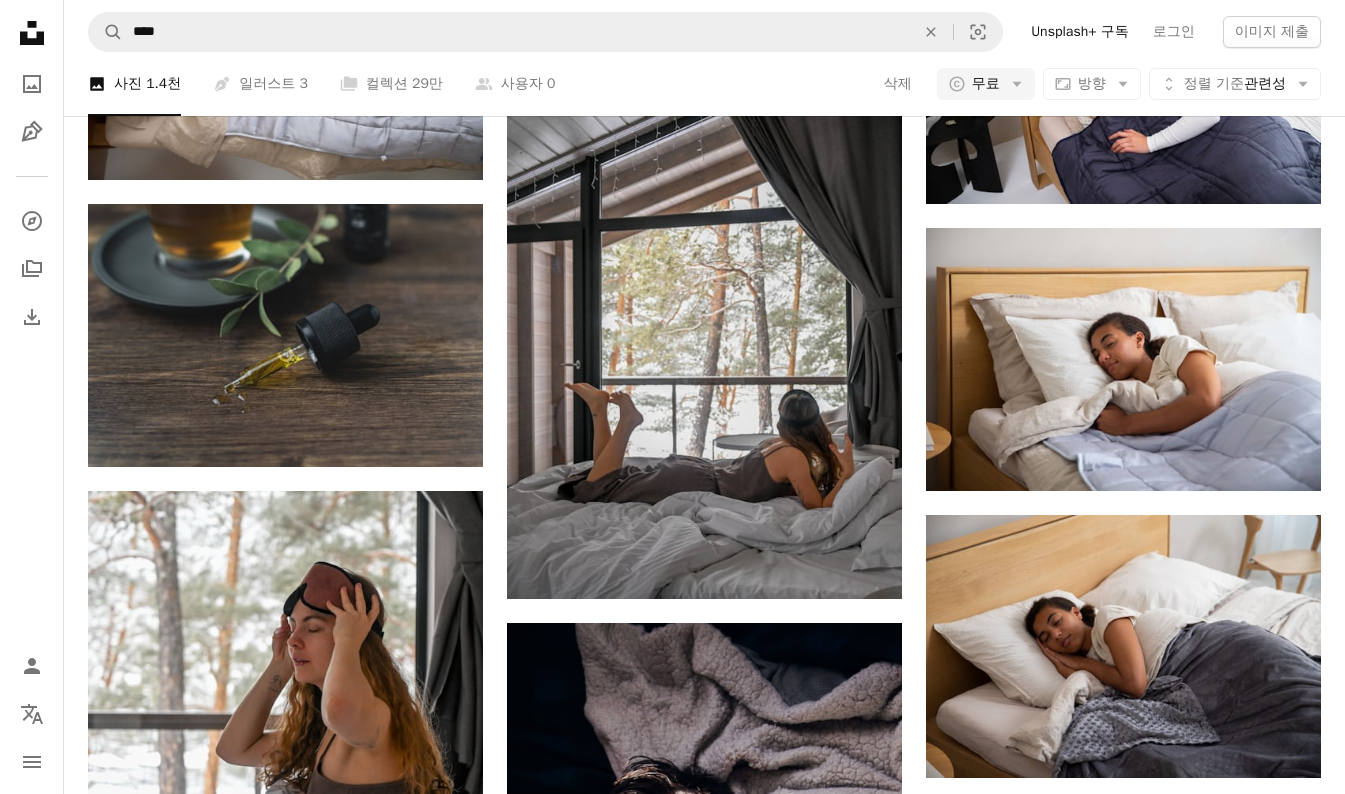 scroll, scrollTop: 0, scrollLeft: 0, axis: both 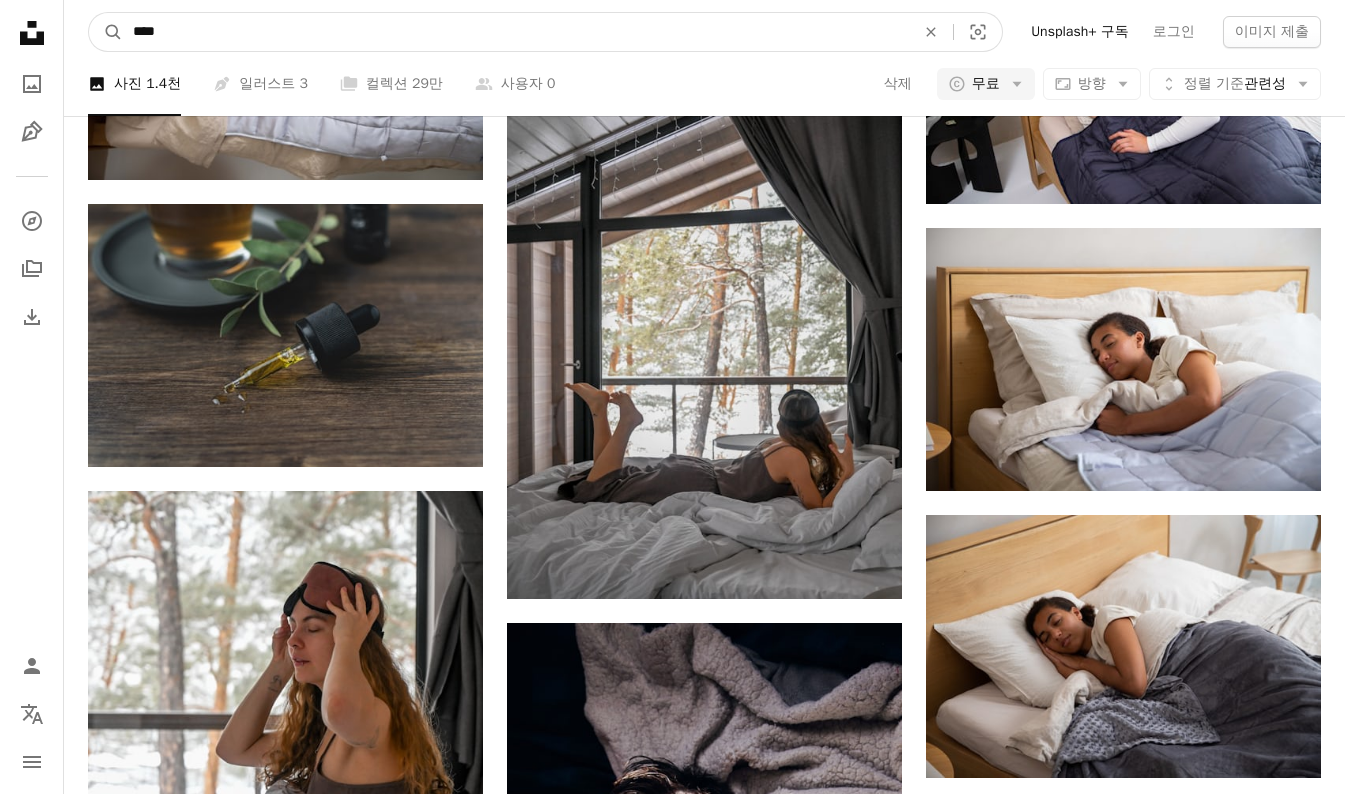 drag, startPoint x: 203, startPoint y: 32, endPoint x: 0, endPoint y: 81, distance: 208.83008 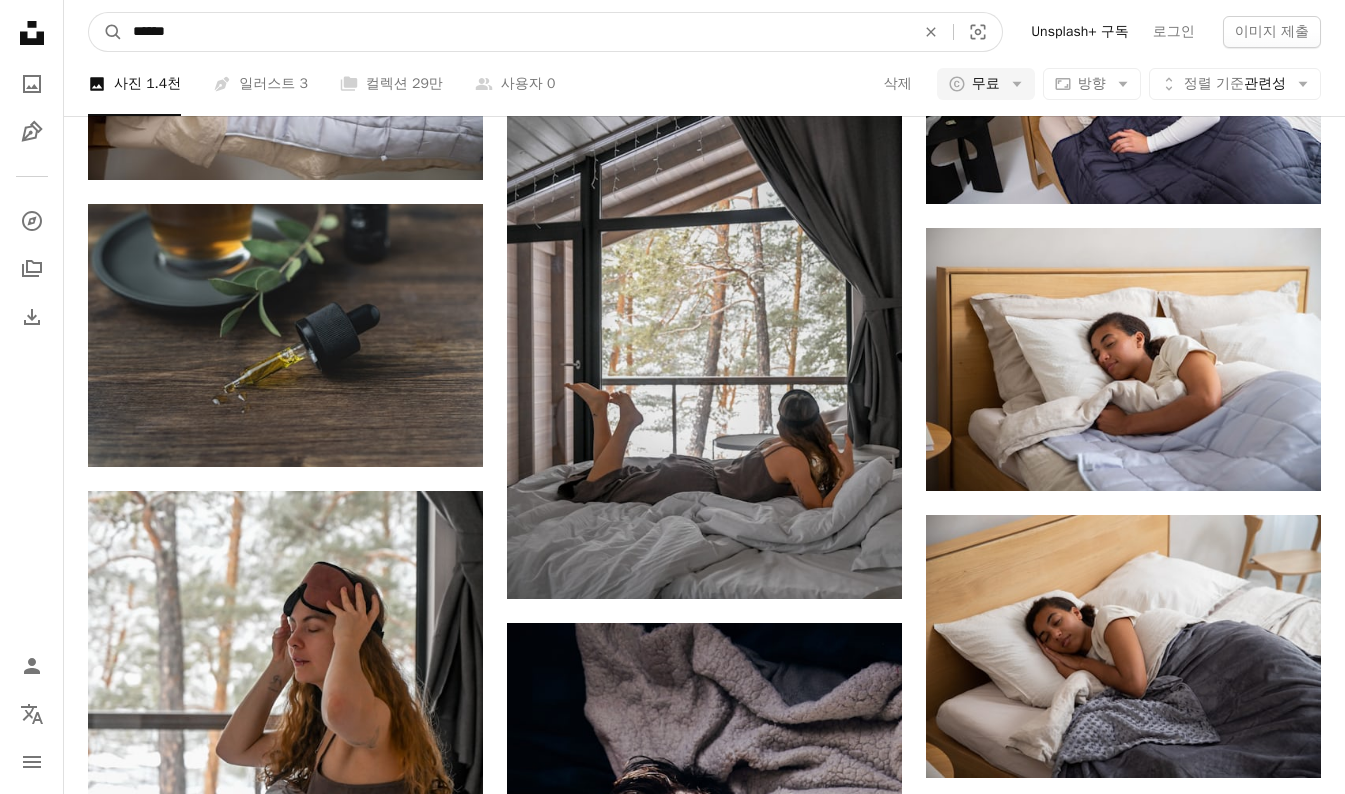 type on "******" 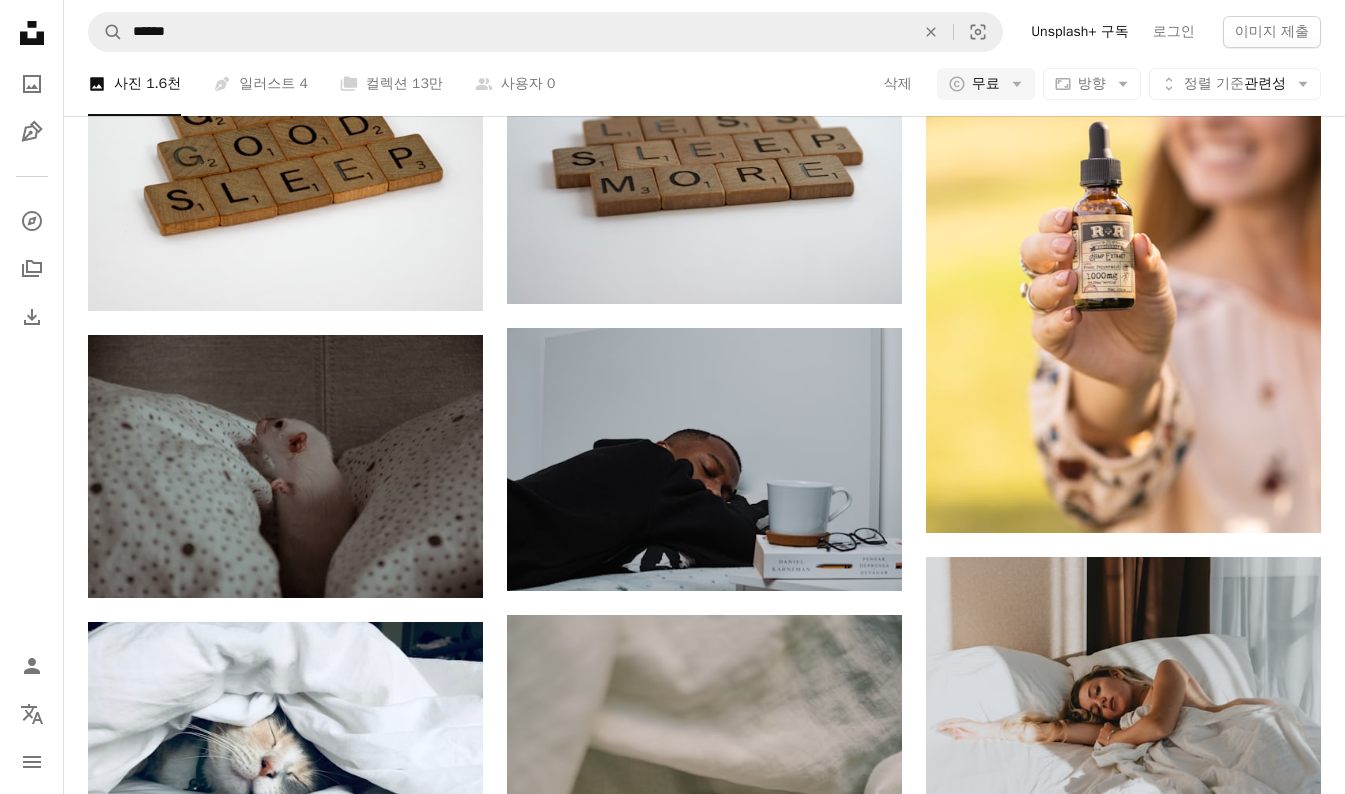 scroll, scrollTop: 3300, scrollLeft: 0, axis: vertical 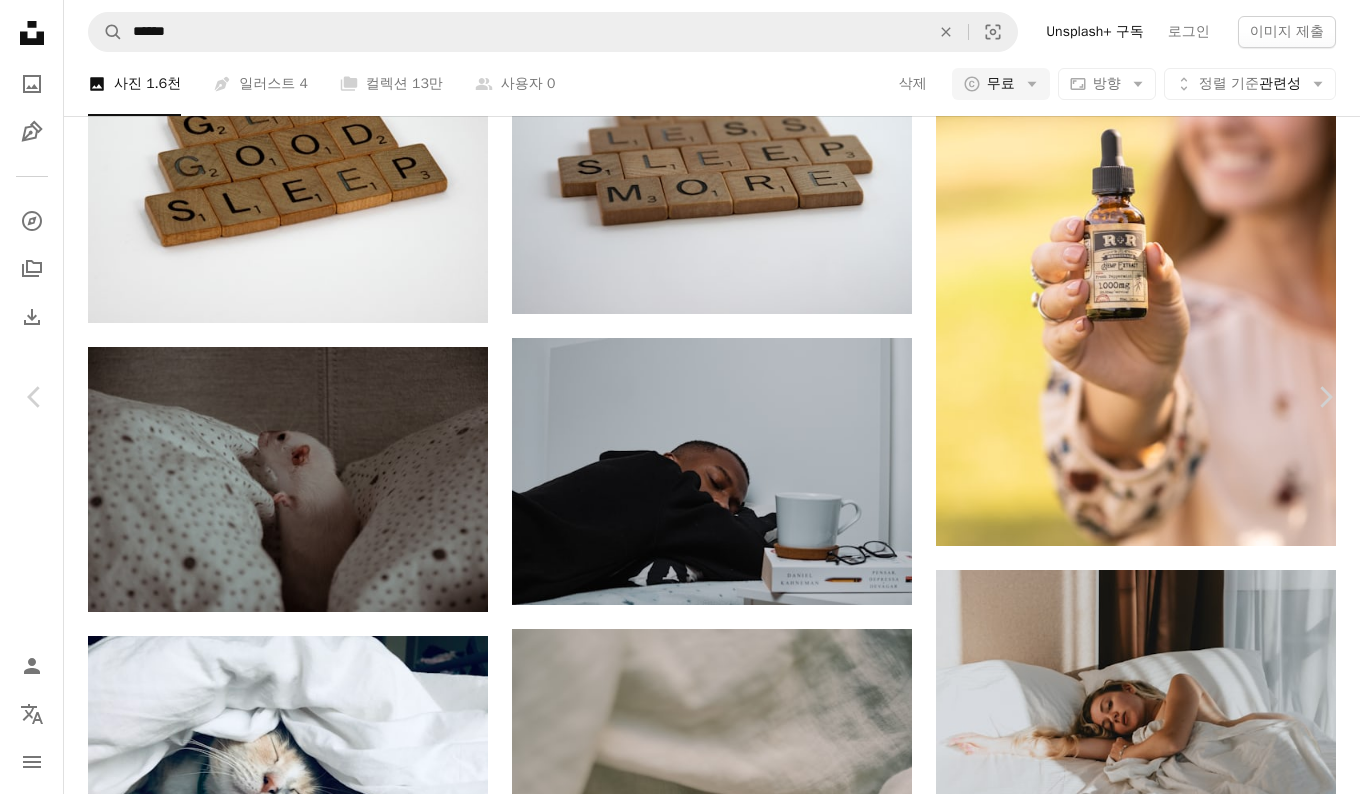 drag, startPoint x: 1087, startPoint y: 328, endPoint x: 496, endPoint y: 396, distance: 594.8992 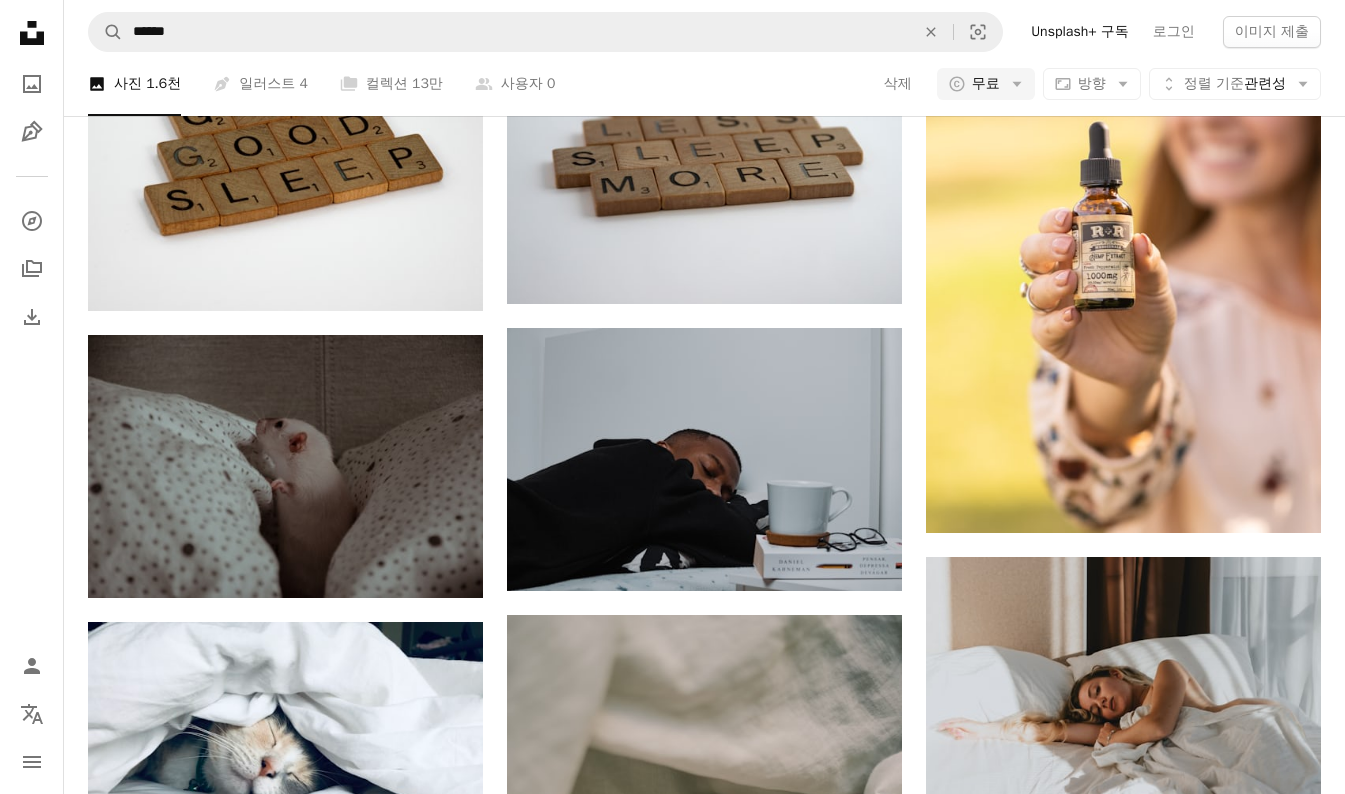 scroll, scrollTop: 12000, scrollLeft: 0, axis: vertical 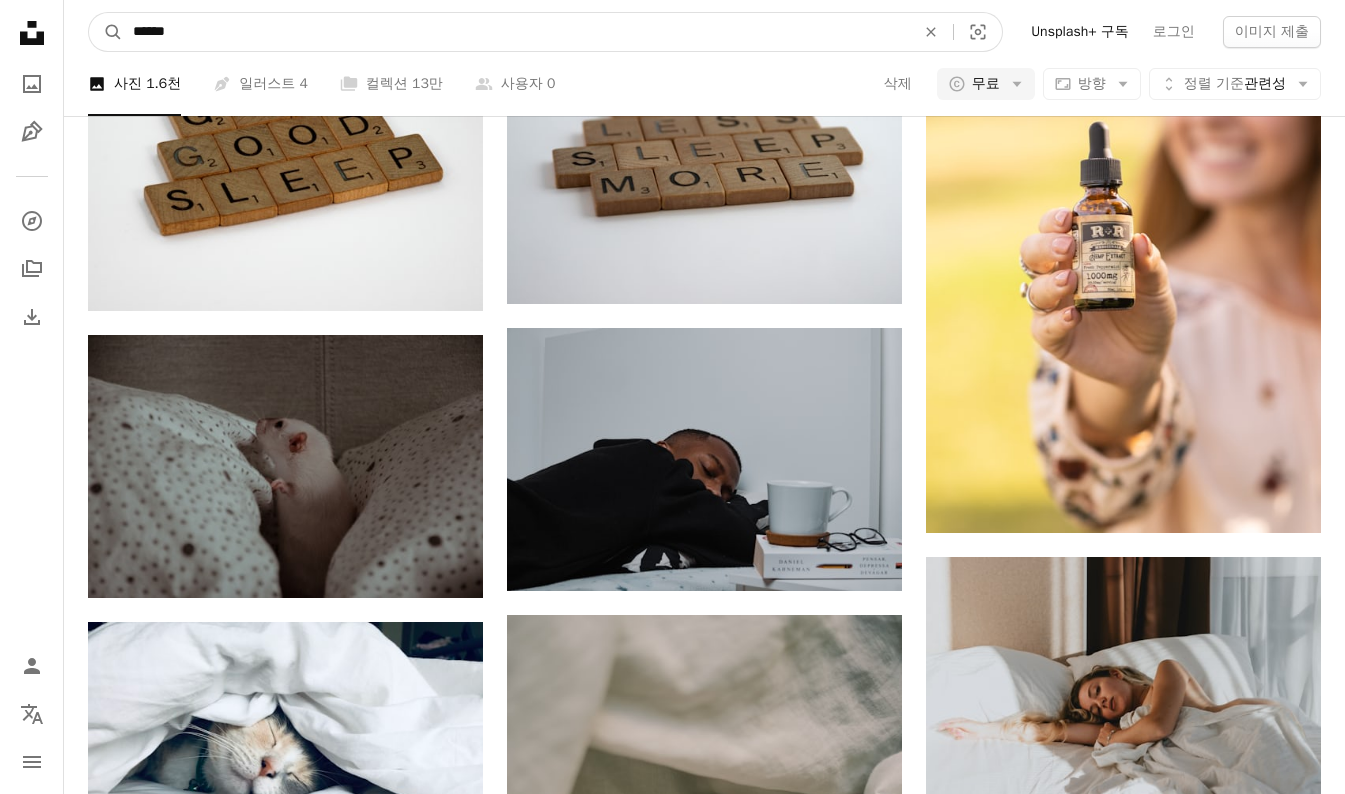 drag, startPoint x: 269, startPoint y: 33, endPoint x: 0, endPoint y: 154, distance: 294.96103 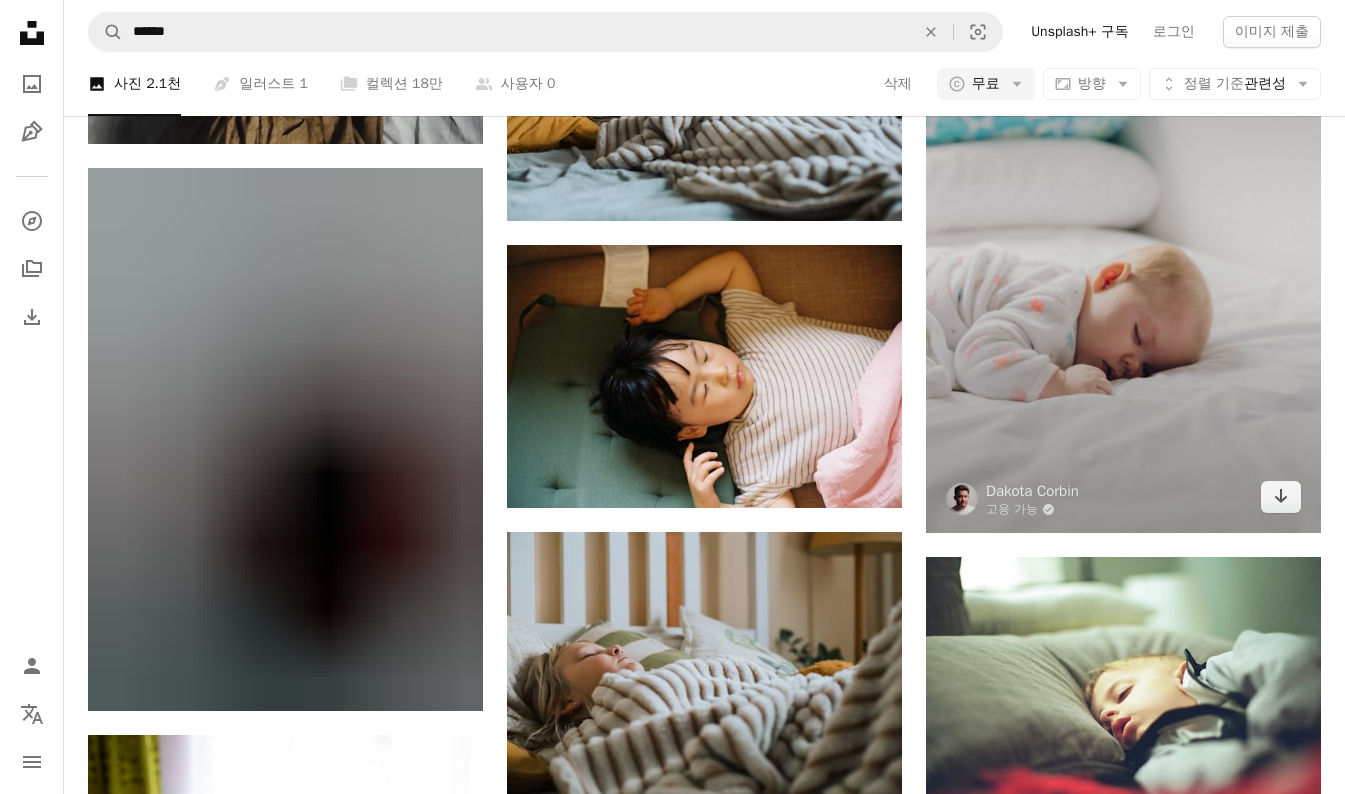 scroll, scrollTop: 3700, scrollLeft: 0, axis: vertical 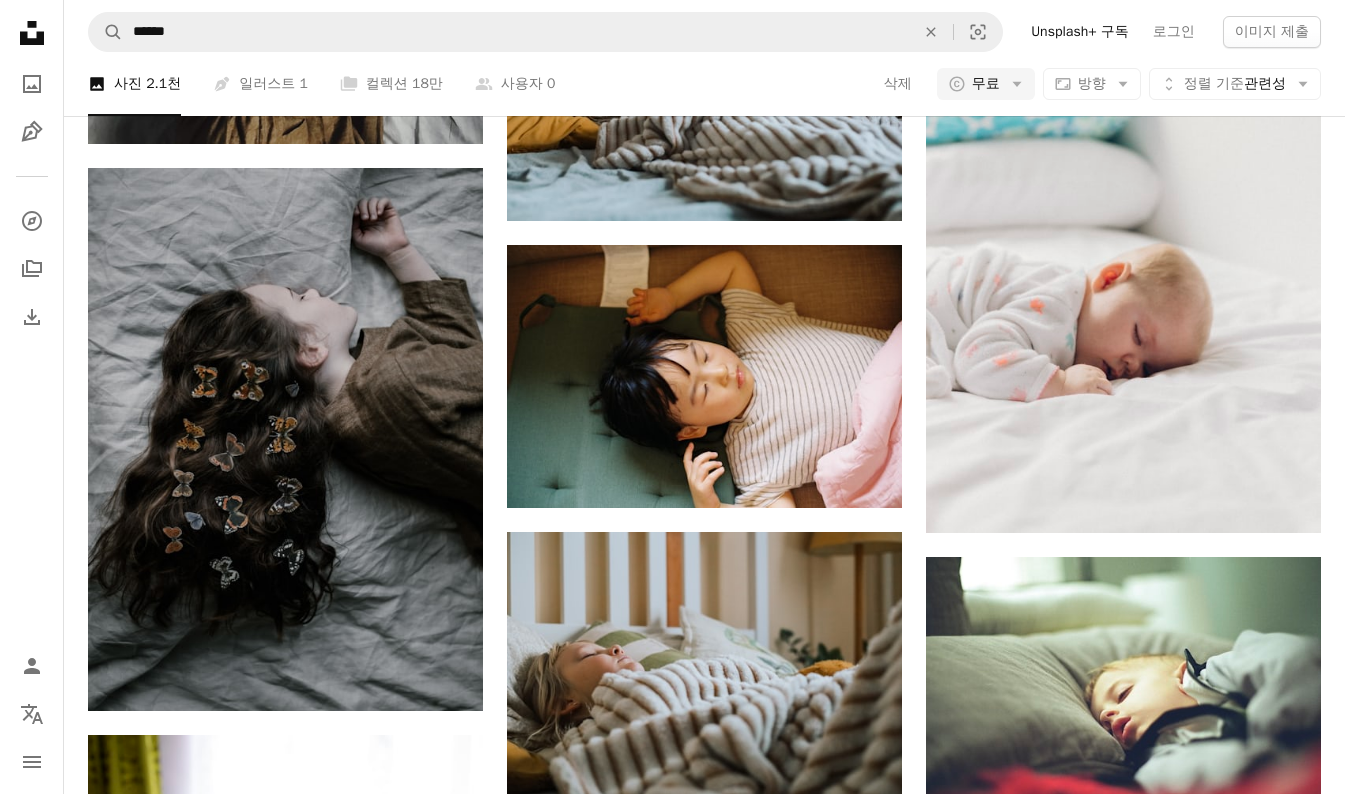 click on "더 로드" at bounding box center [704, 3035] 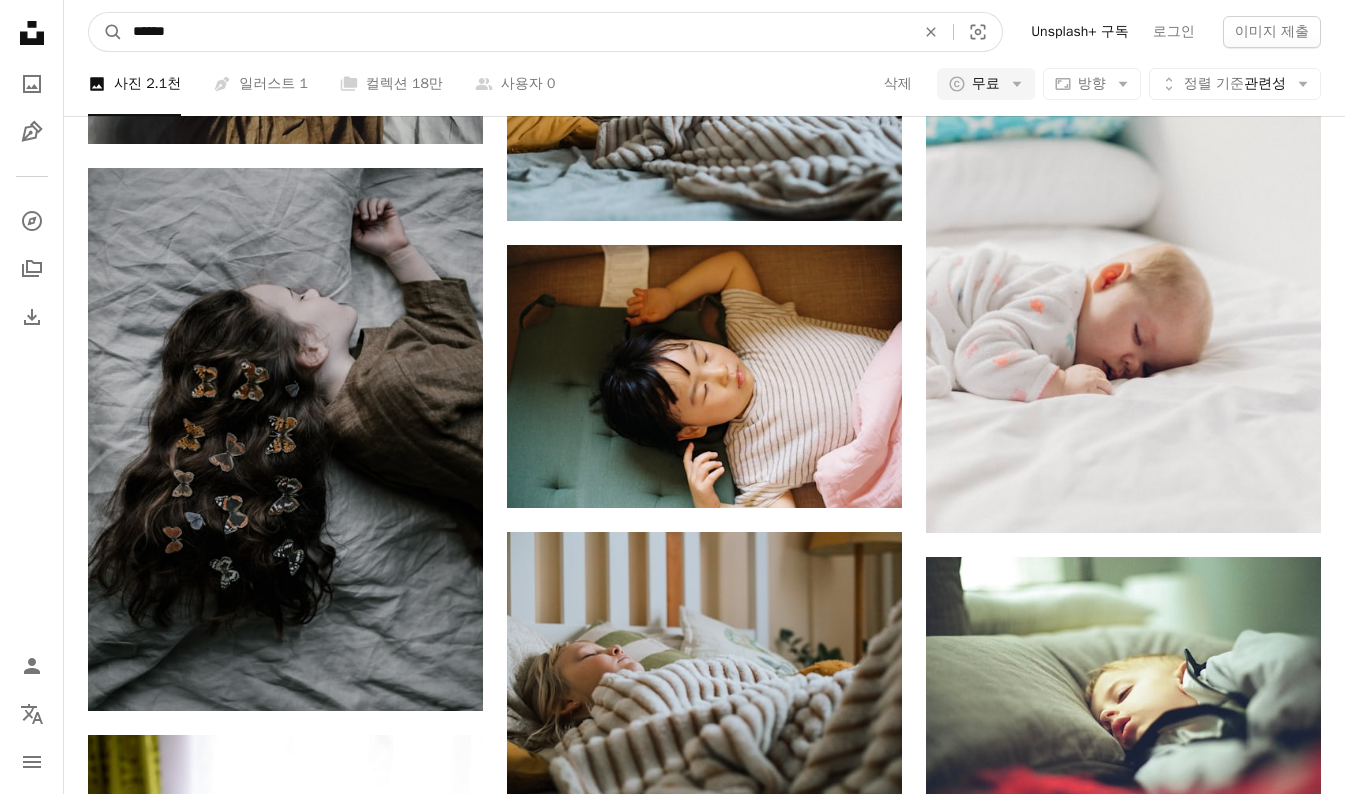 click on "******" at bounding box center (516, 32) 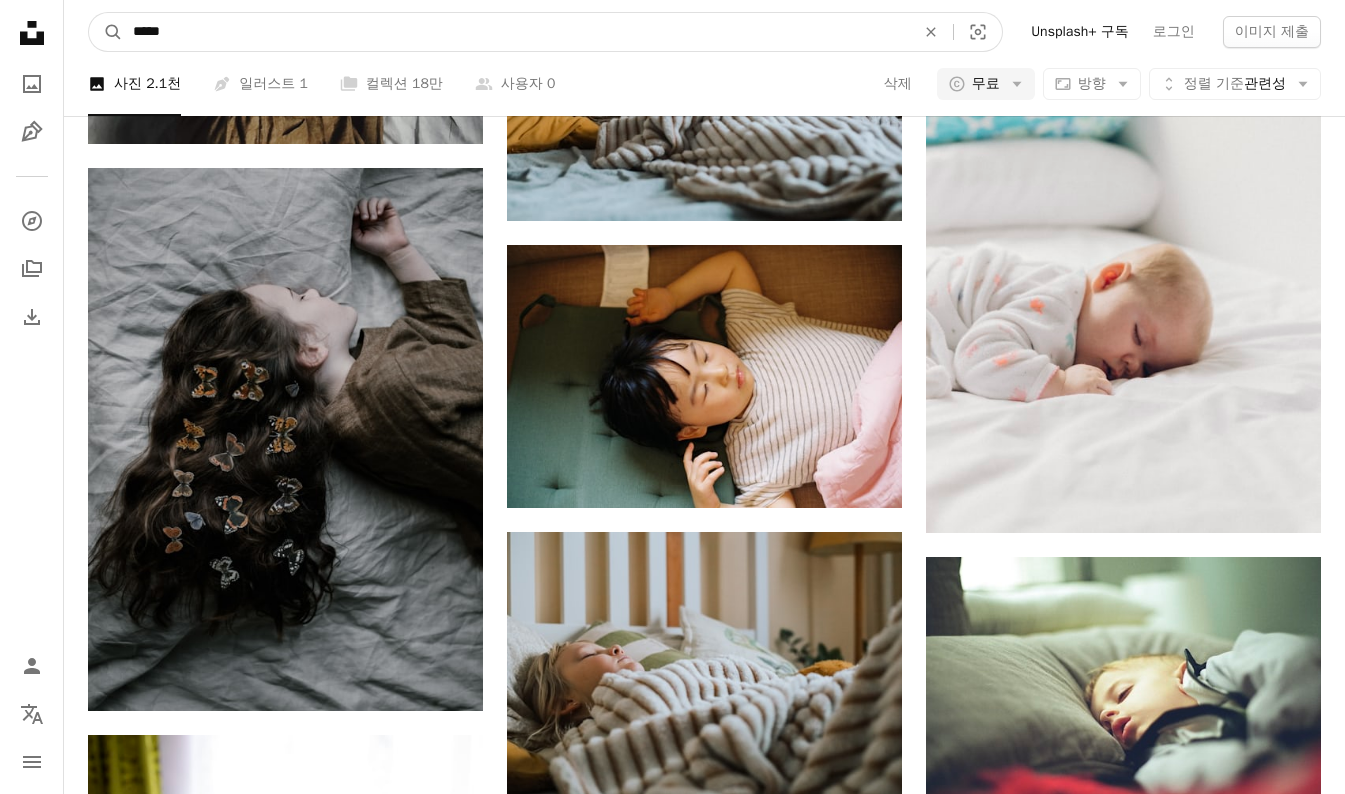 type on "*****" 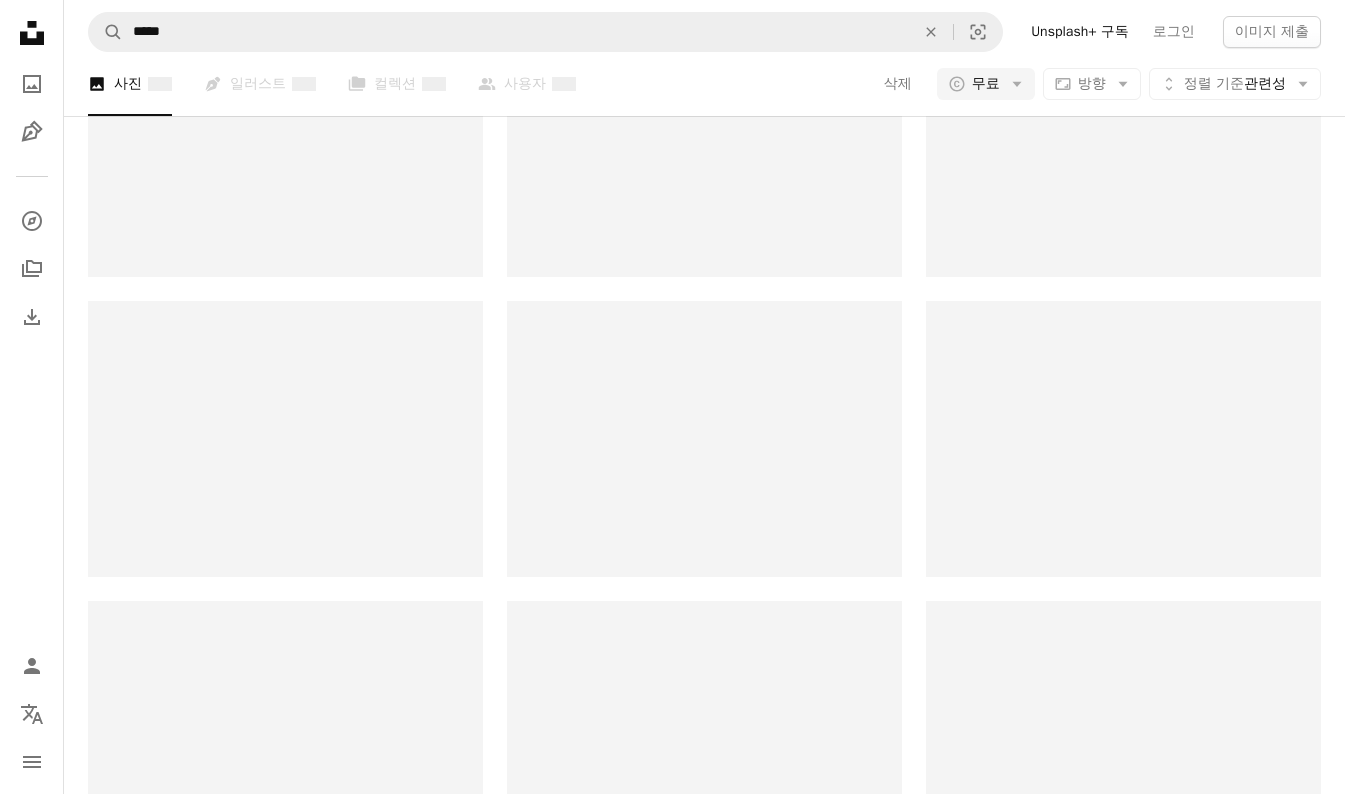 scroll, scrollTop: 0, scrollLeft: 0, axis: both 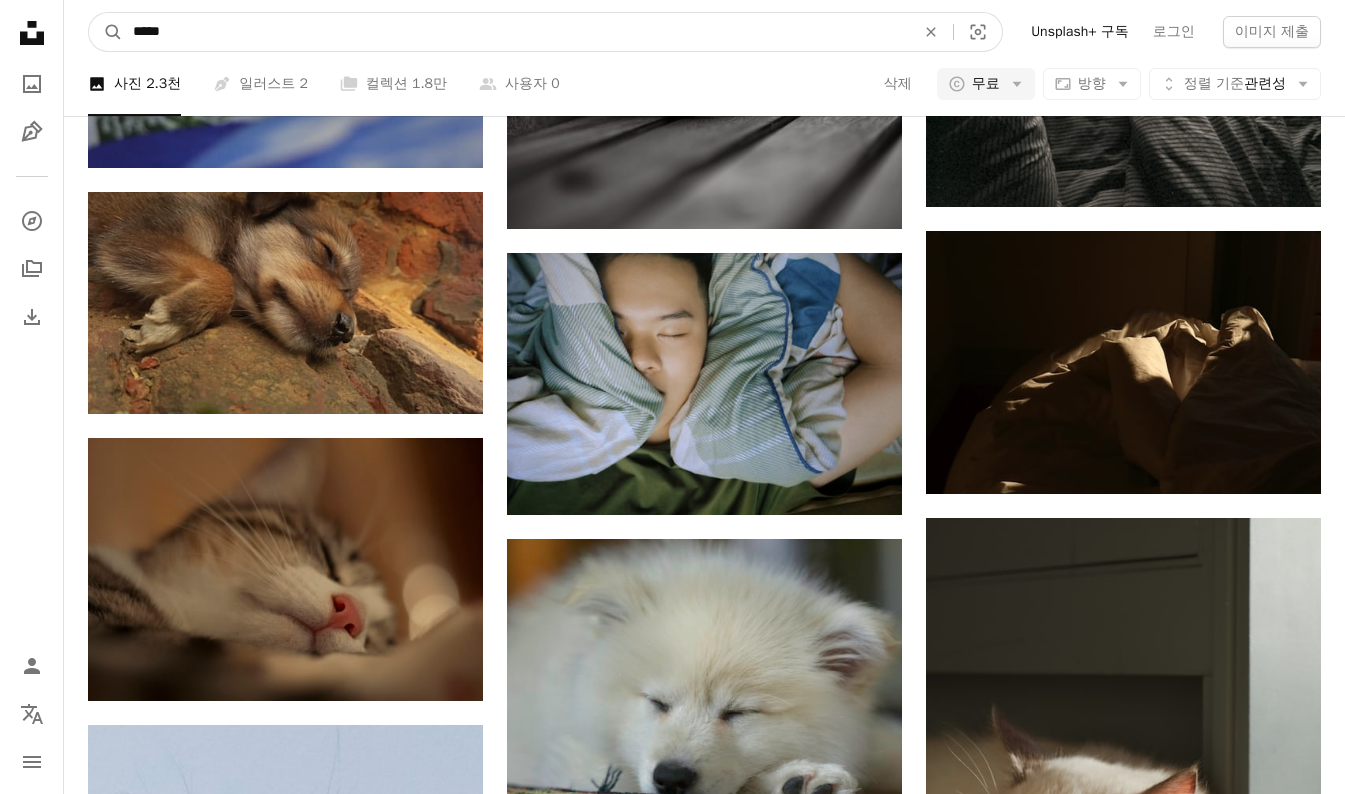 click on "*****" at bounding box center (516, 32) 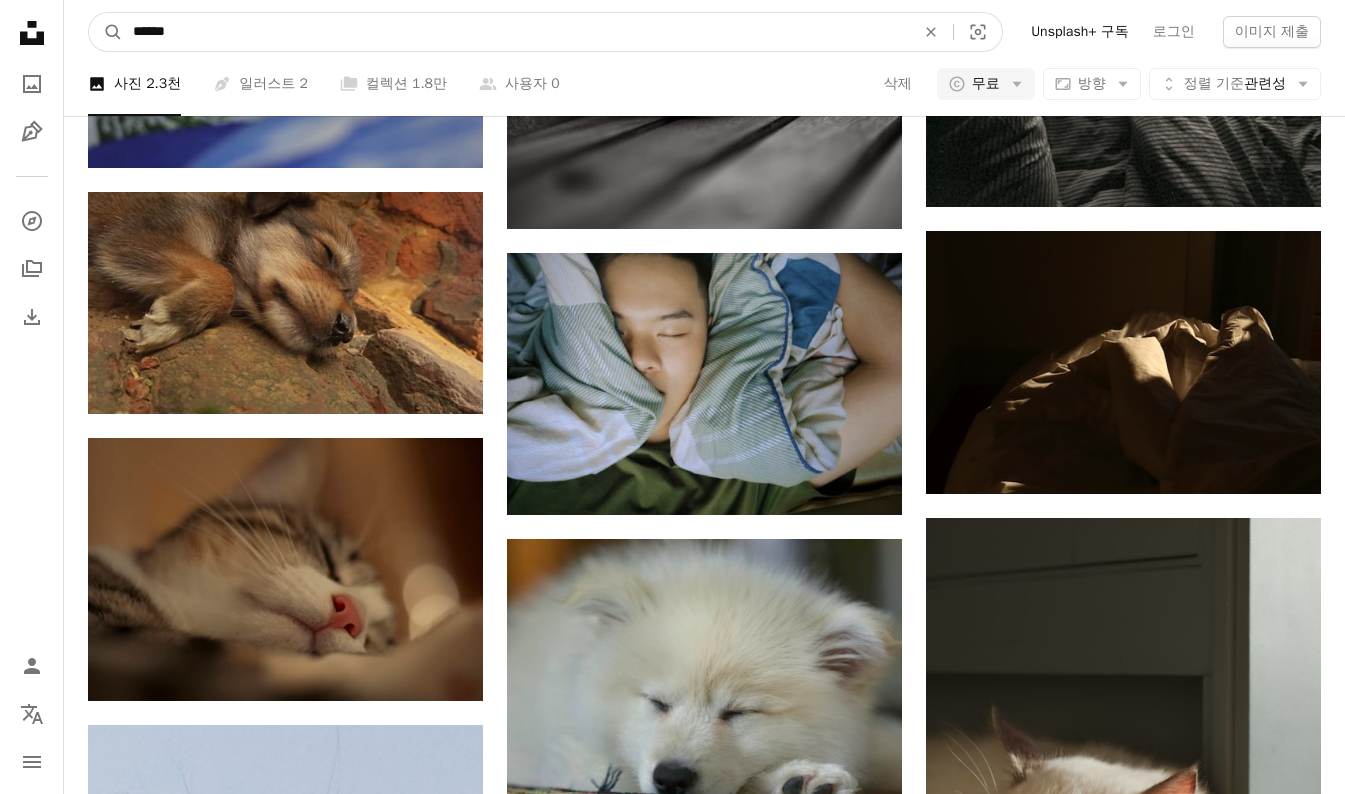 type on "******" 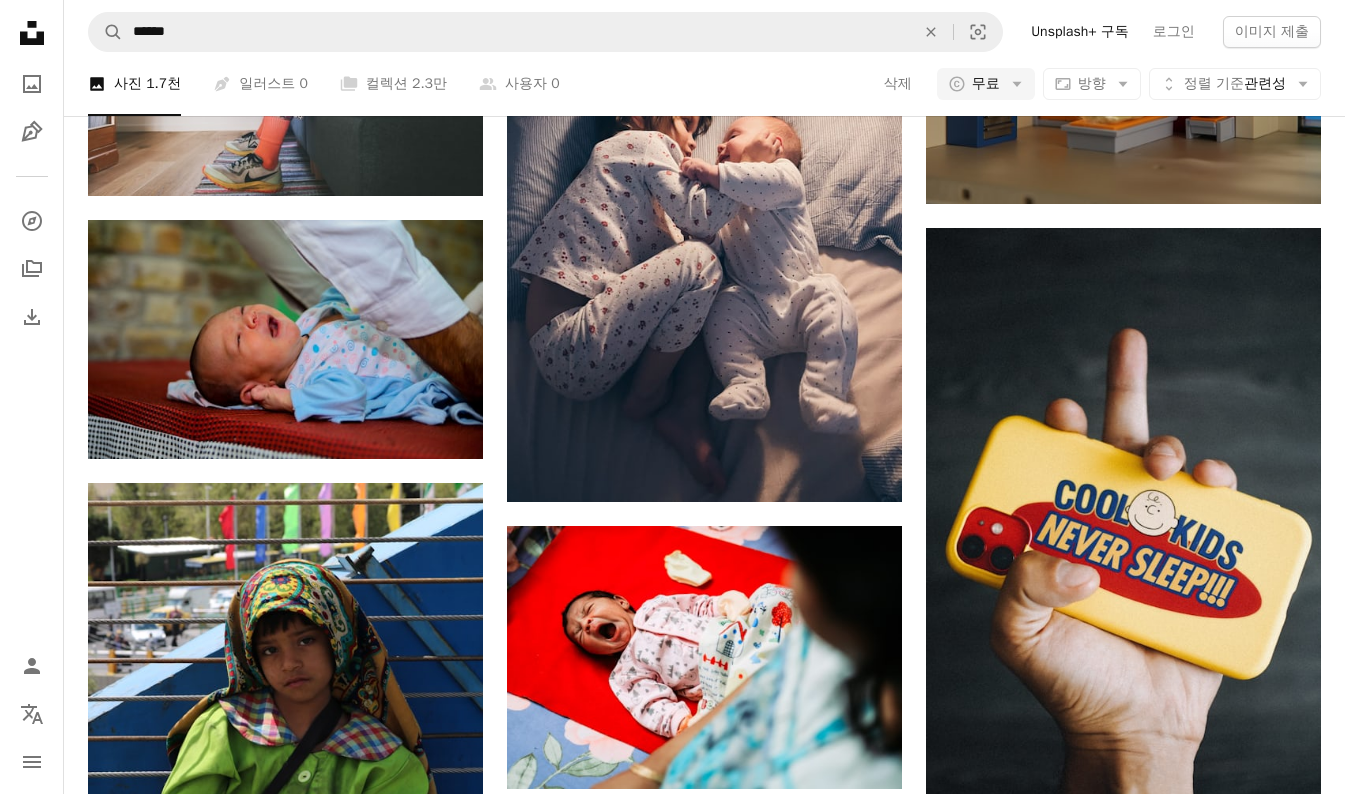 scroll, scrollTop: 3300, scrollLeft: 0, axis: vertical 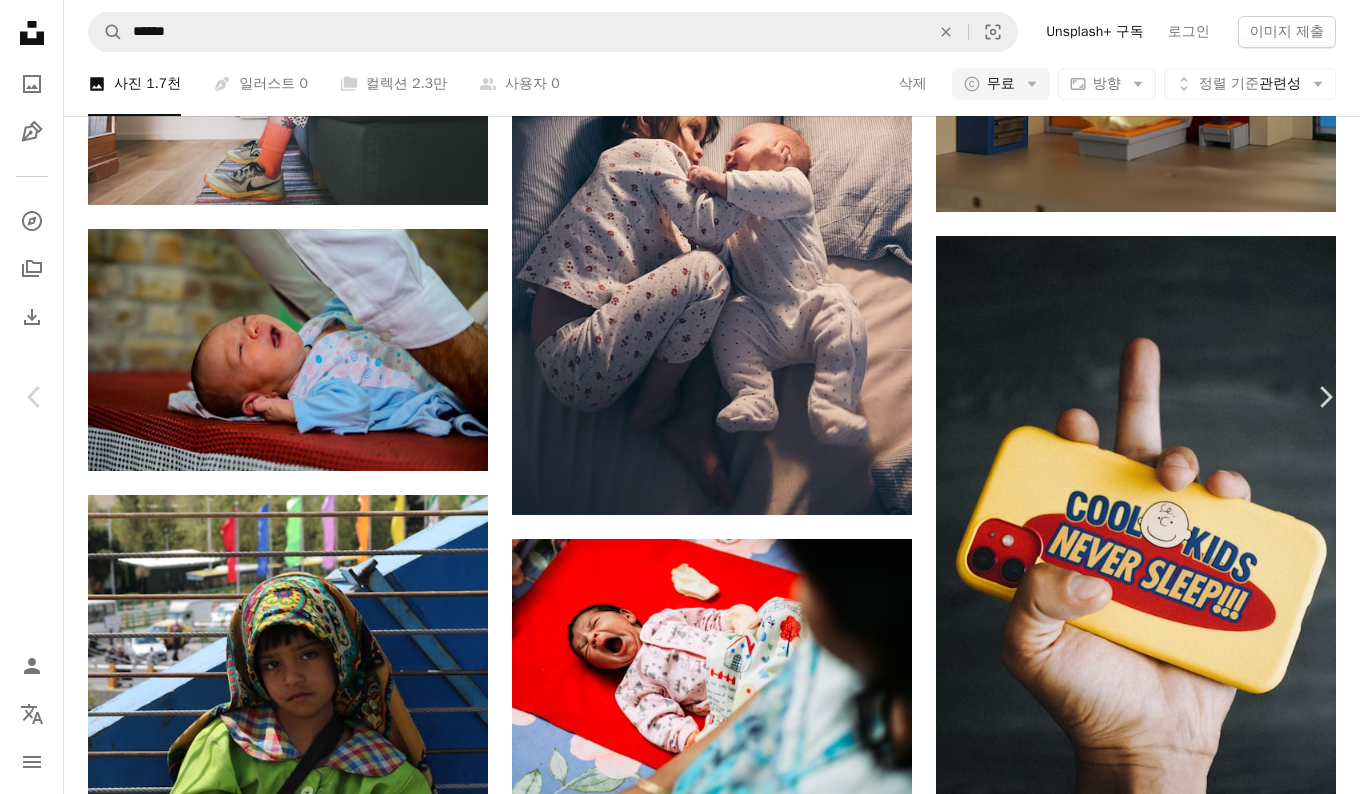 click on "Zoom in" at bounding box center [672, 13359] 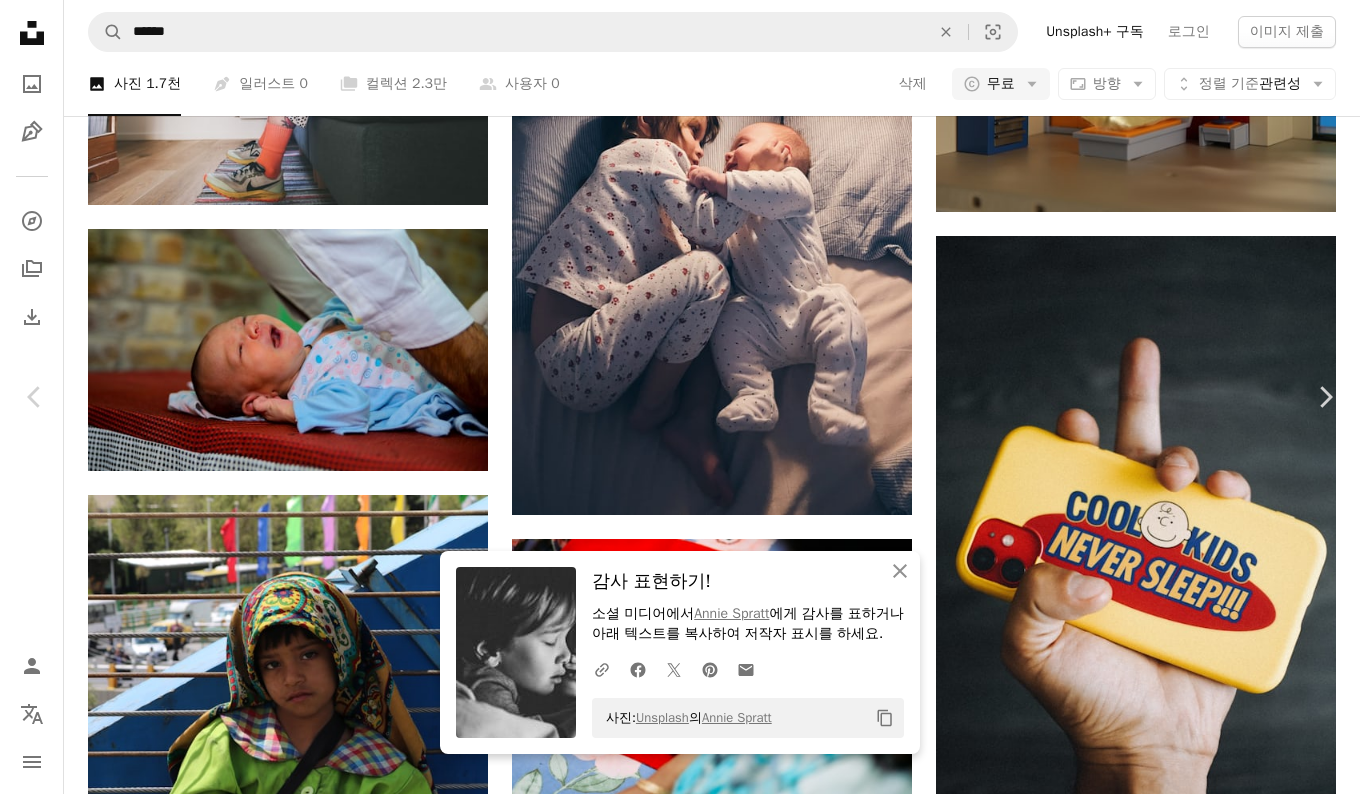 drag, startPoint x: 775, startPoint y: 714, endPoint x: 632, endPoint y: 728, distance: 143.68369 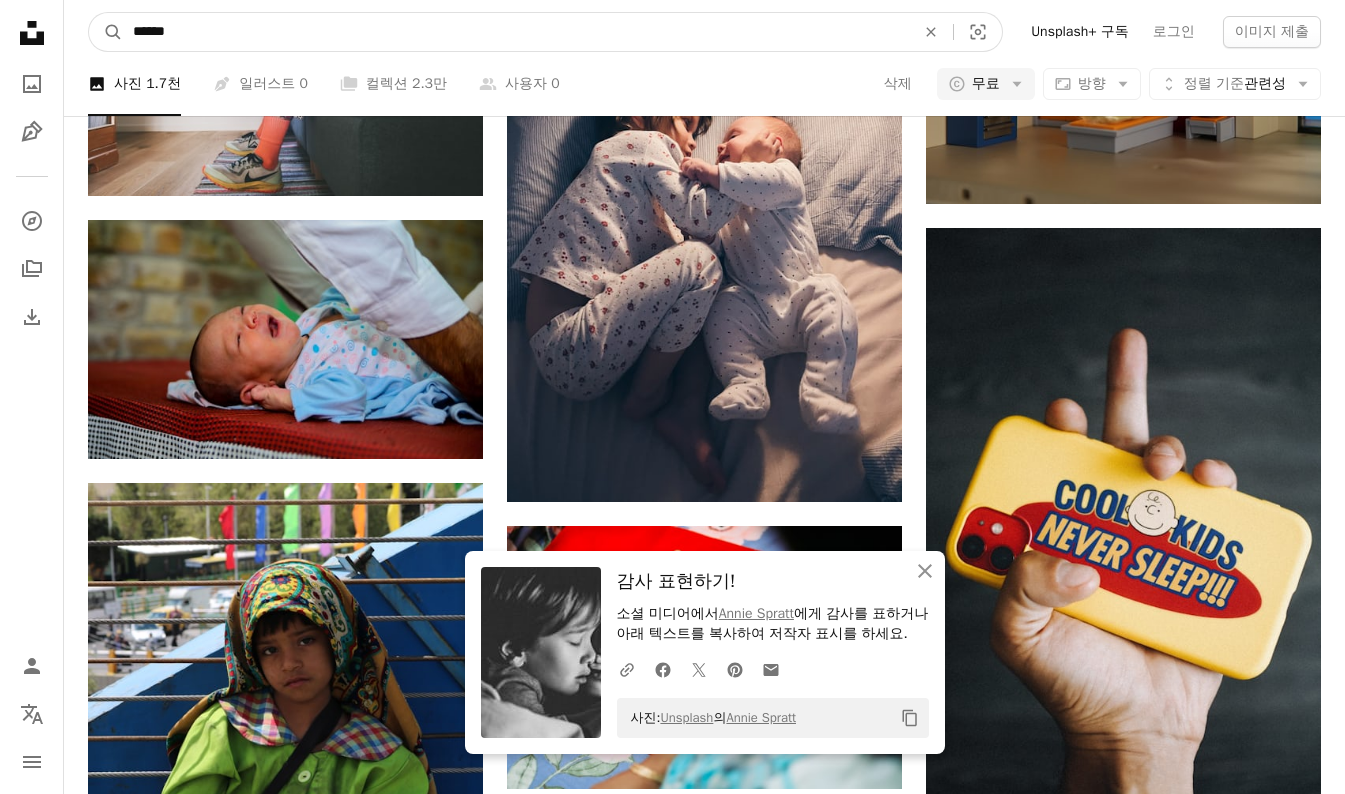 drag, startPoint x: 186, startPoint y: 37, endPoint x: 0, endPoint y: 62, distance: 187.67259 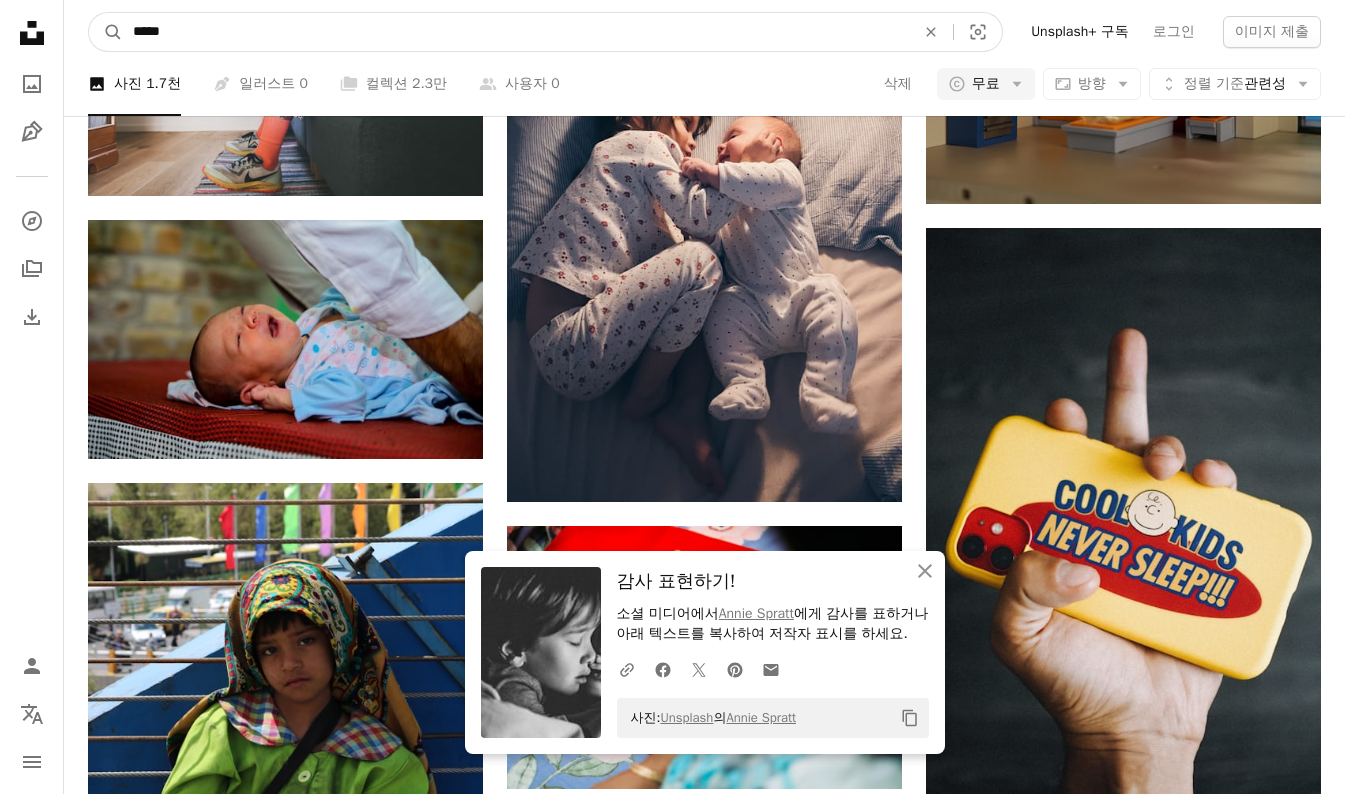 type on "*****" 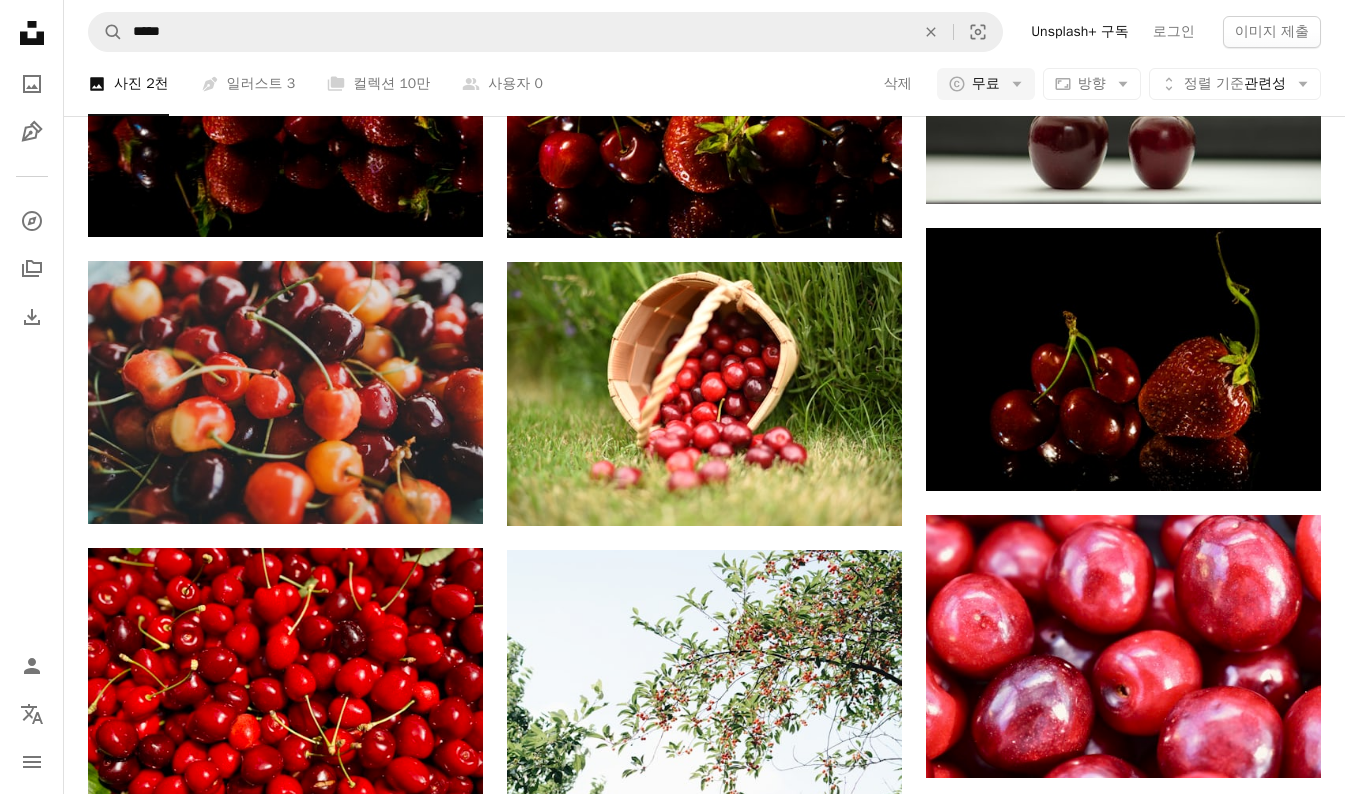 scroll, scrollTop: 3000, scrollLeft: 0, axis: vertical 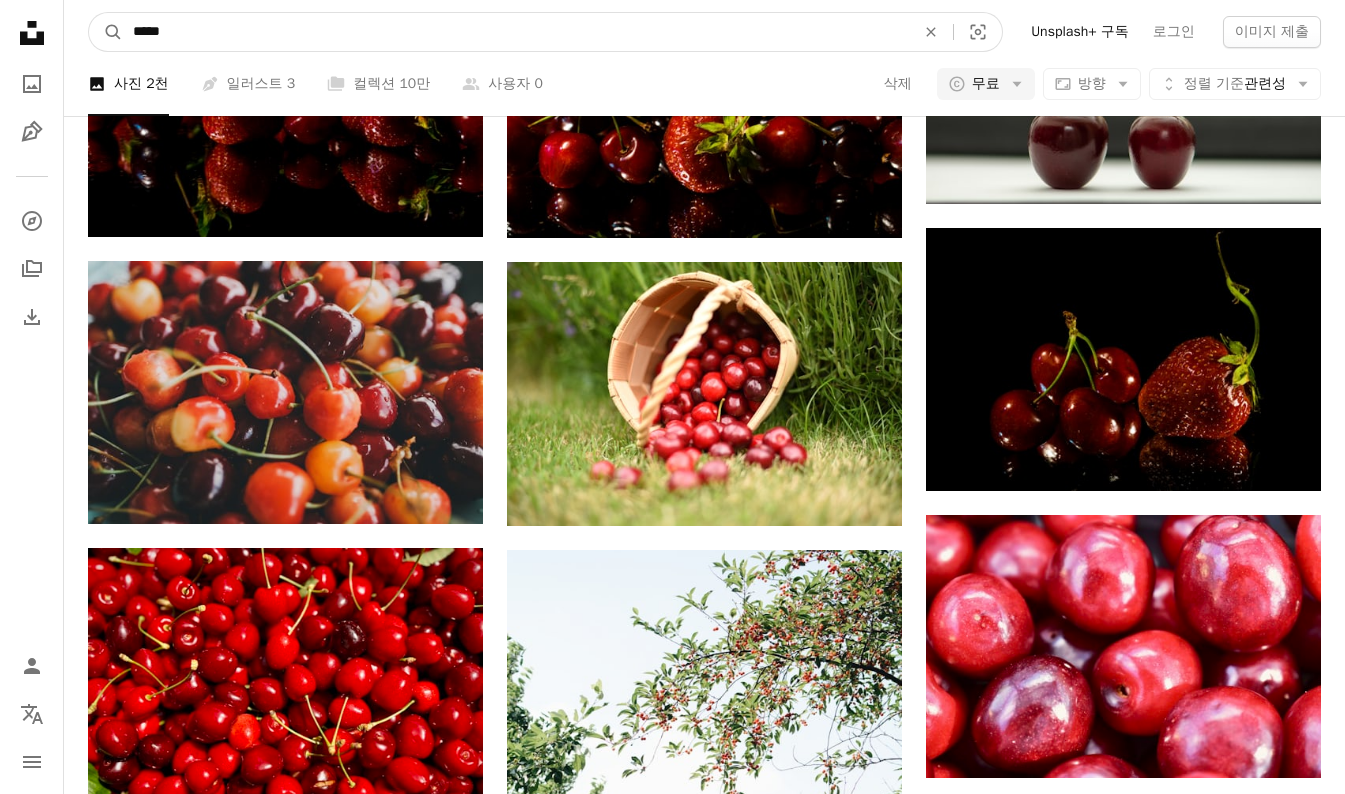 drag, startPoint x: 228, startPoint y: 22, endPoint x: 0, endPoint y: 59, distance: 230.98268 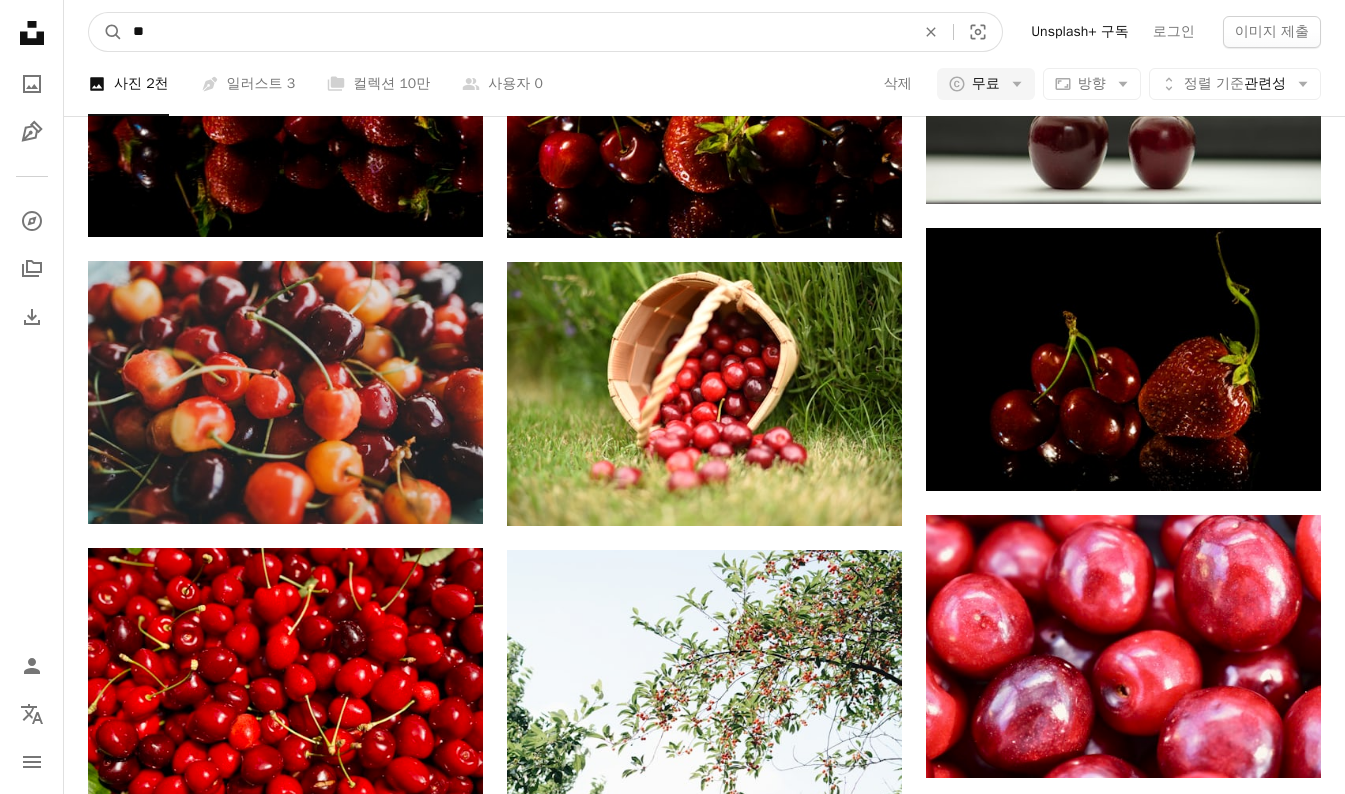 type on "**" 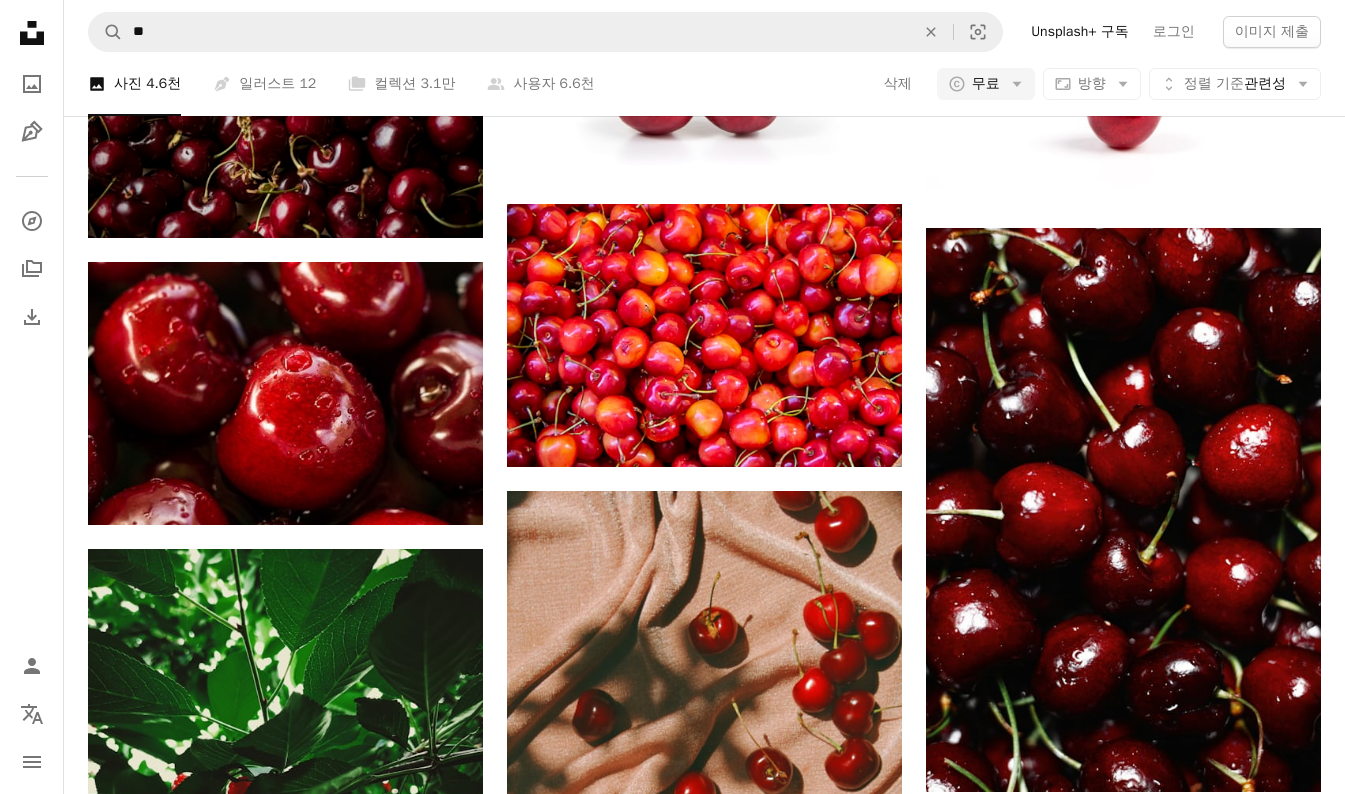 scroll, scrollTop: 3600, scrollLeft: 0, axis: vertical 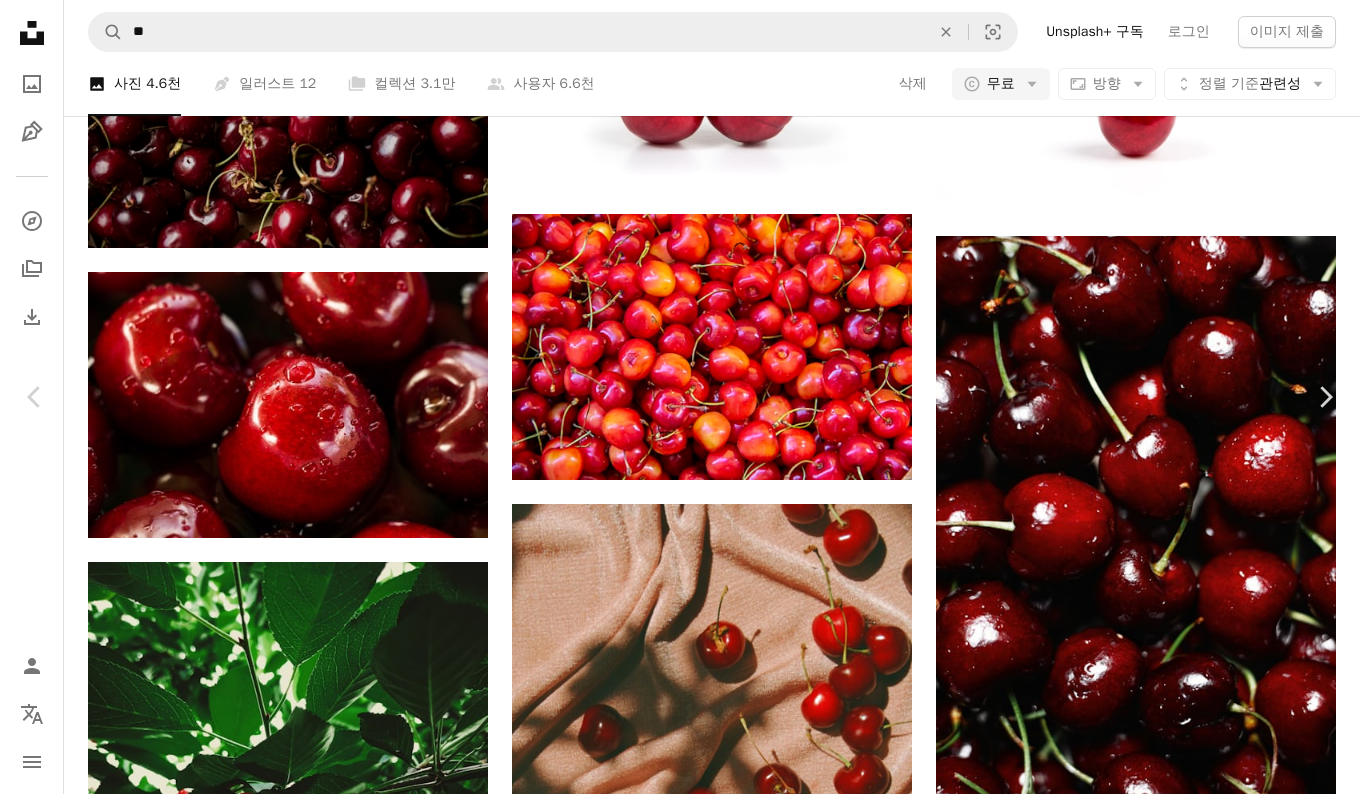 click on "무료 다운로드" at bounding box center (1160, 9600) 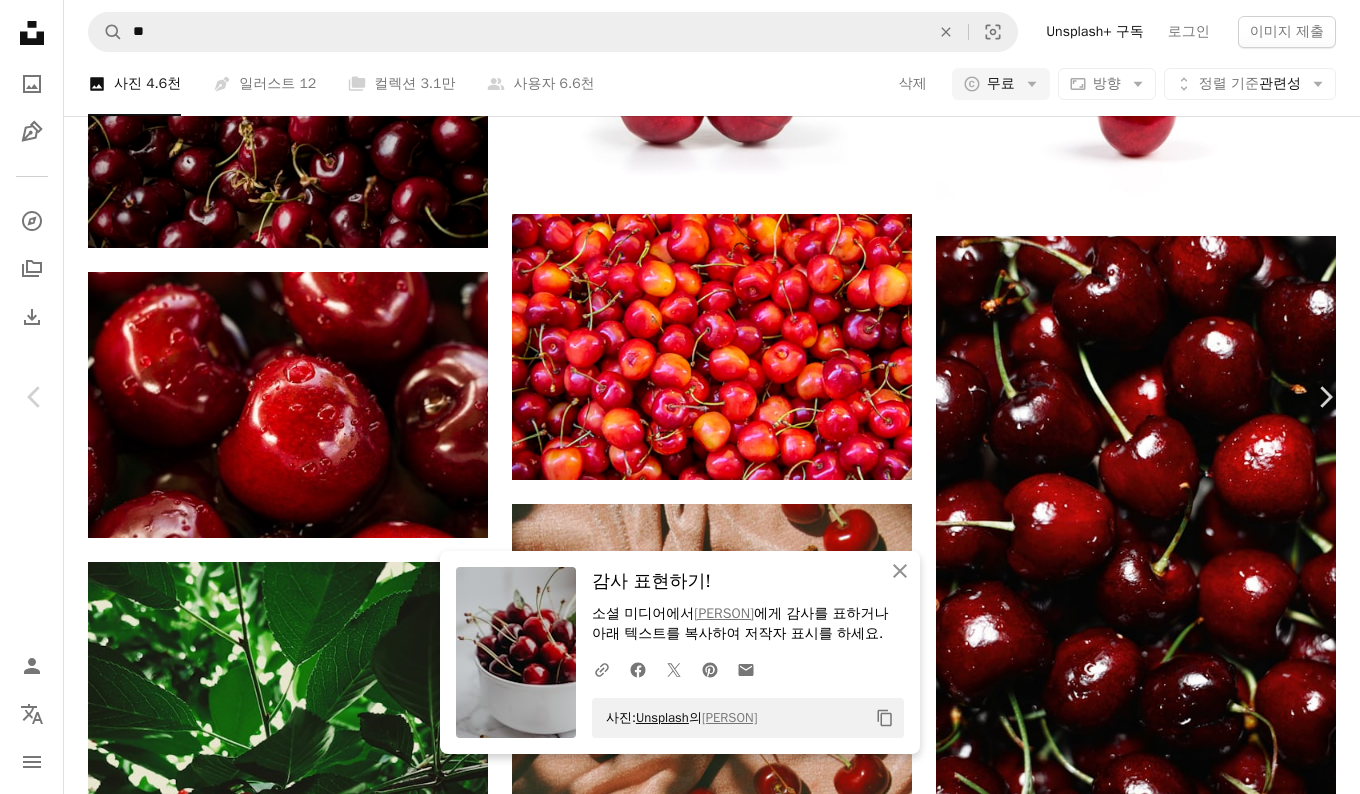 drag, startPoint x: 788, startPoint y: 713, endPoint x: 634, endPoint y: 716, distance: 154.02922 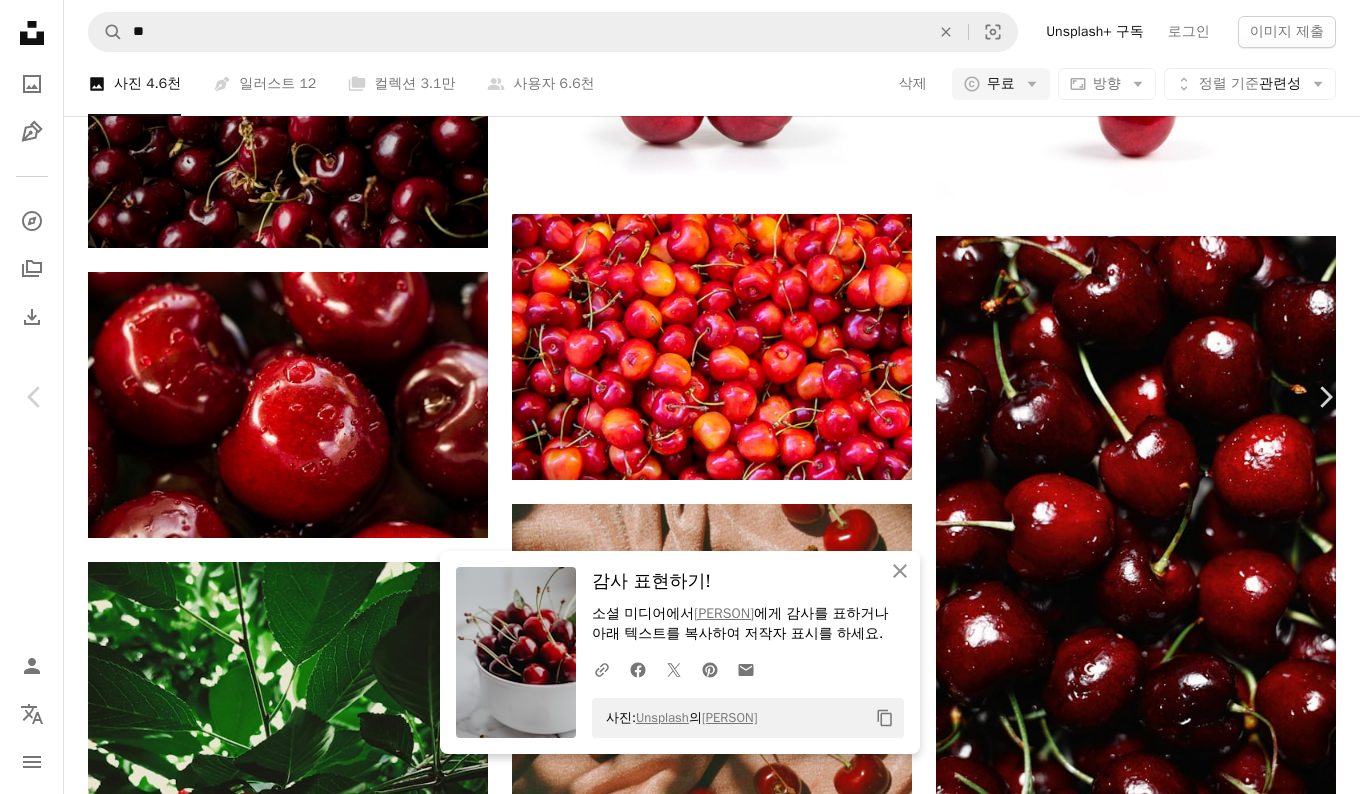 copy on "Unsplash 의 [PERSON]" 